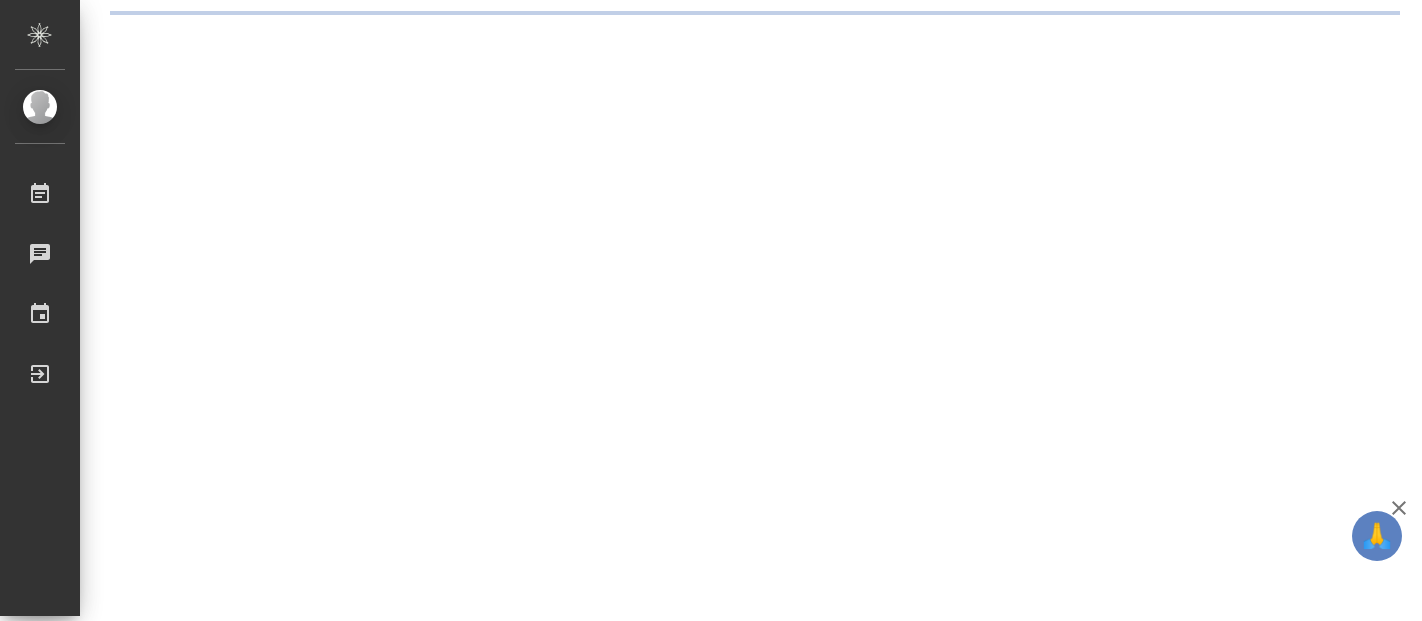 scroll, scrollTop: 0, scrollLeft: 0, axis: both 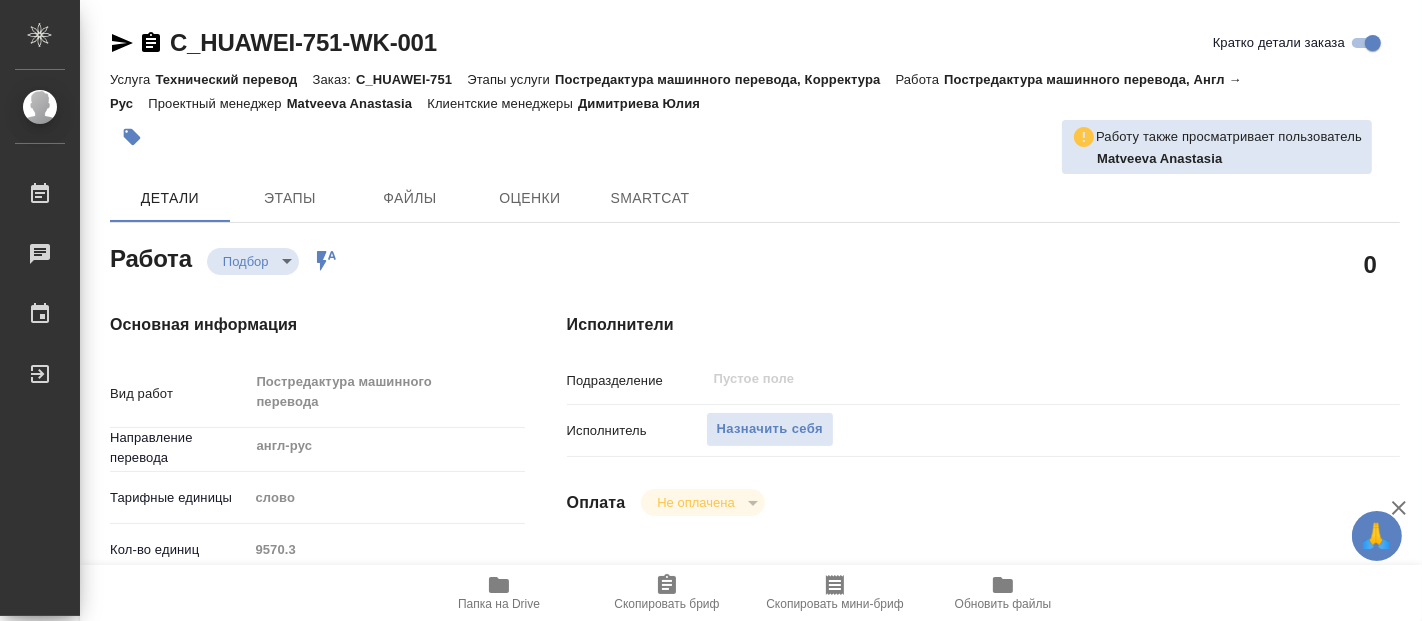 type on "x" 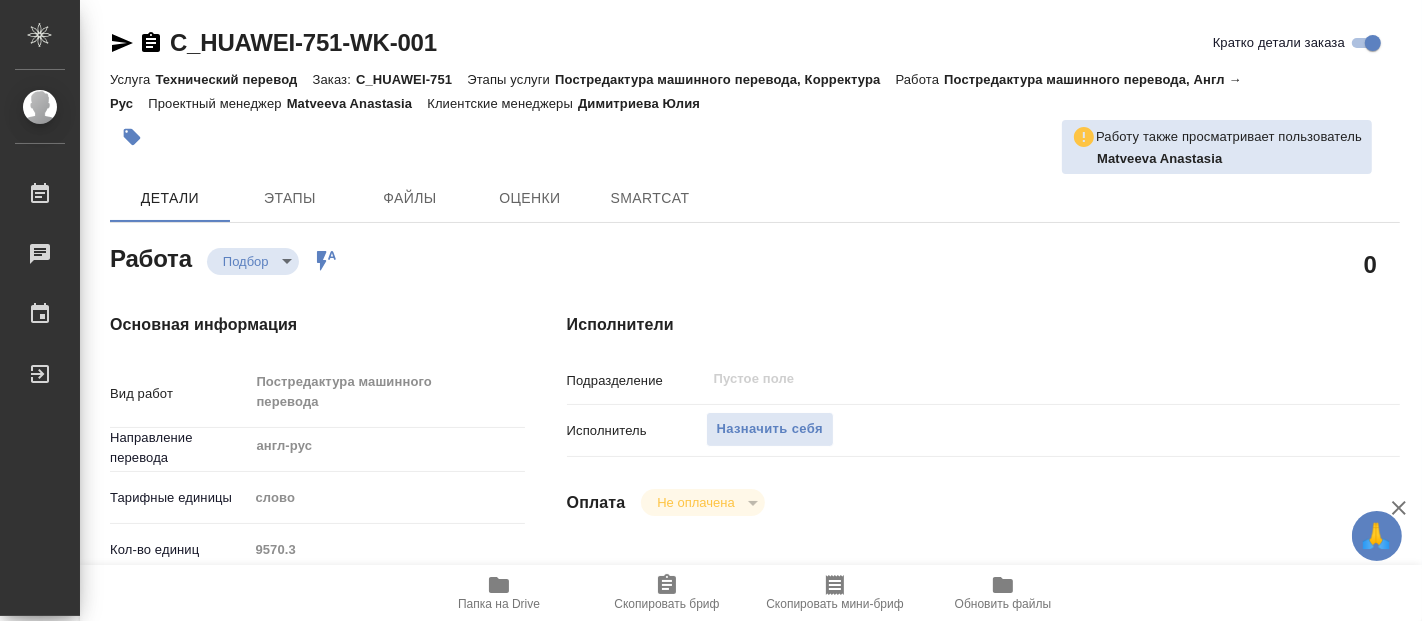 type on "x" 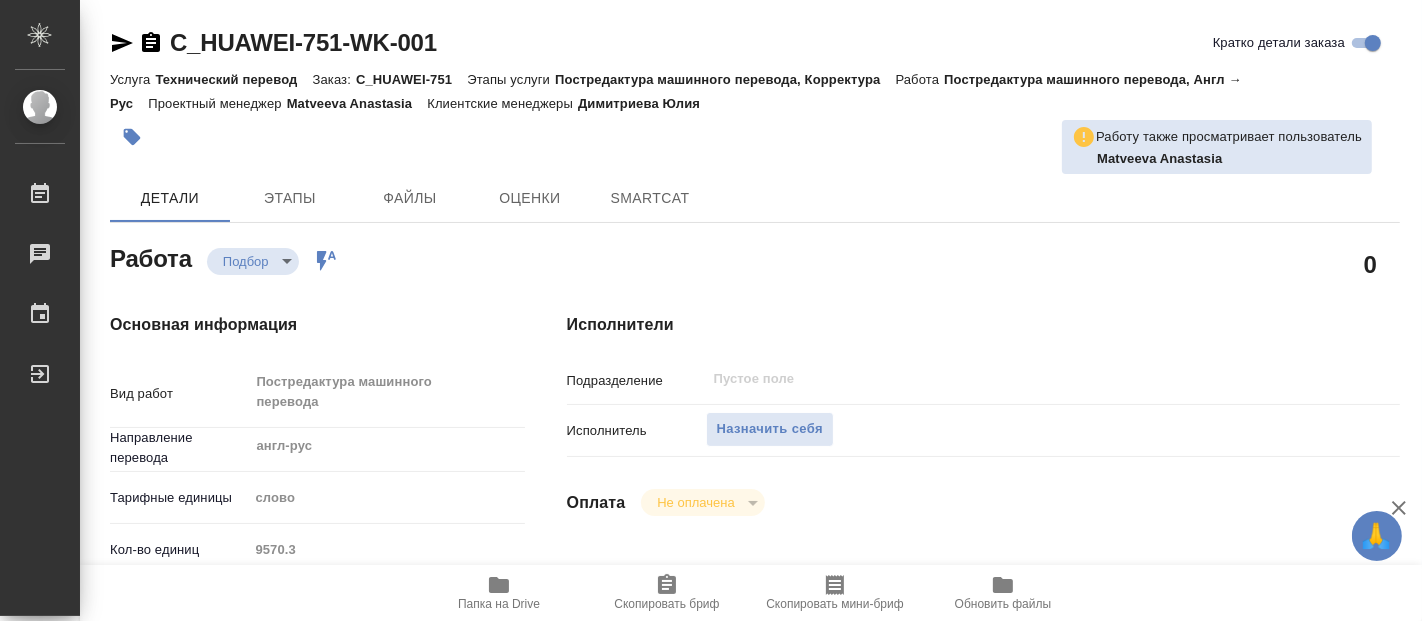 type on "x" 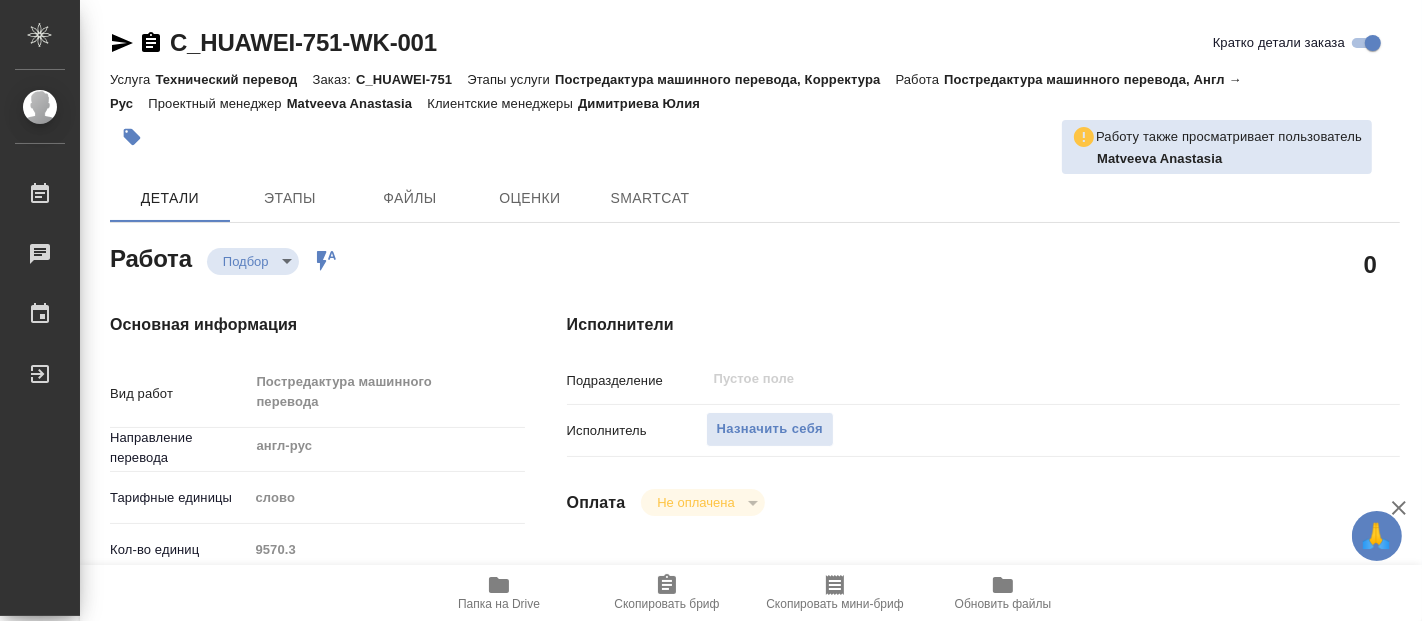 type on "x" 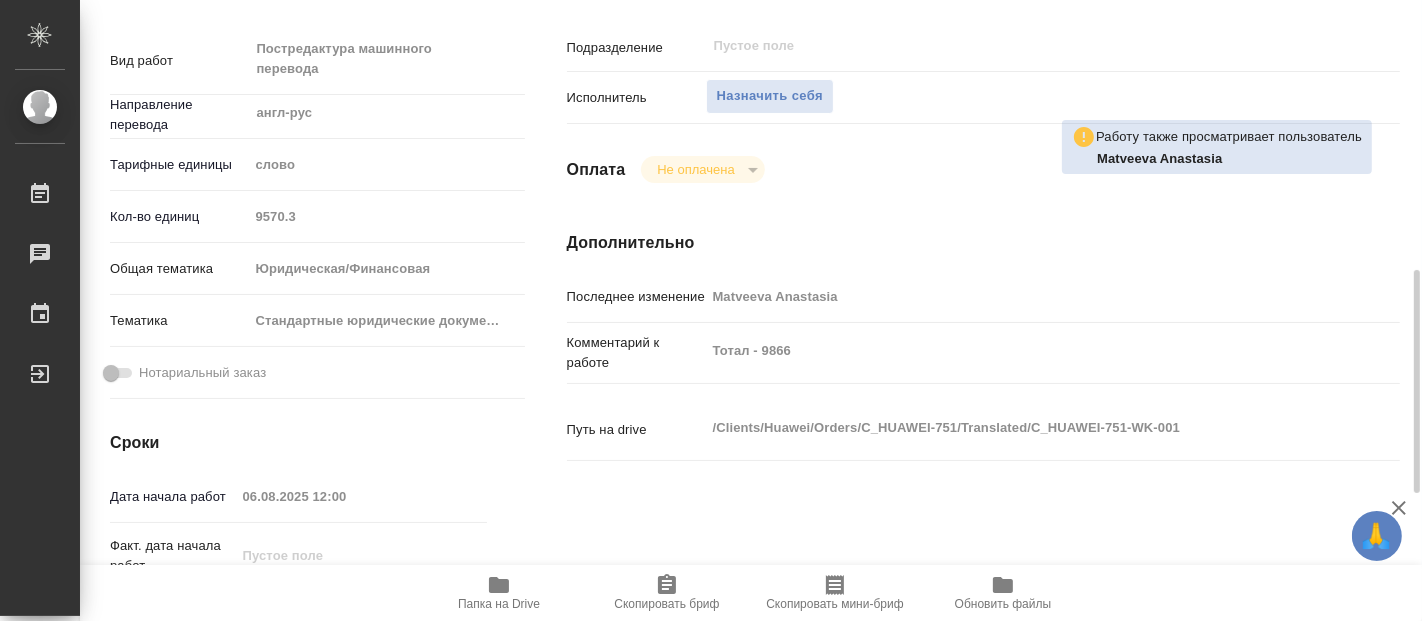 scroll, scrollTop: 444, scrollLeft: 0, axis: vertical 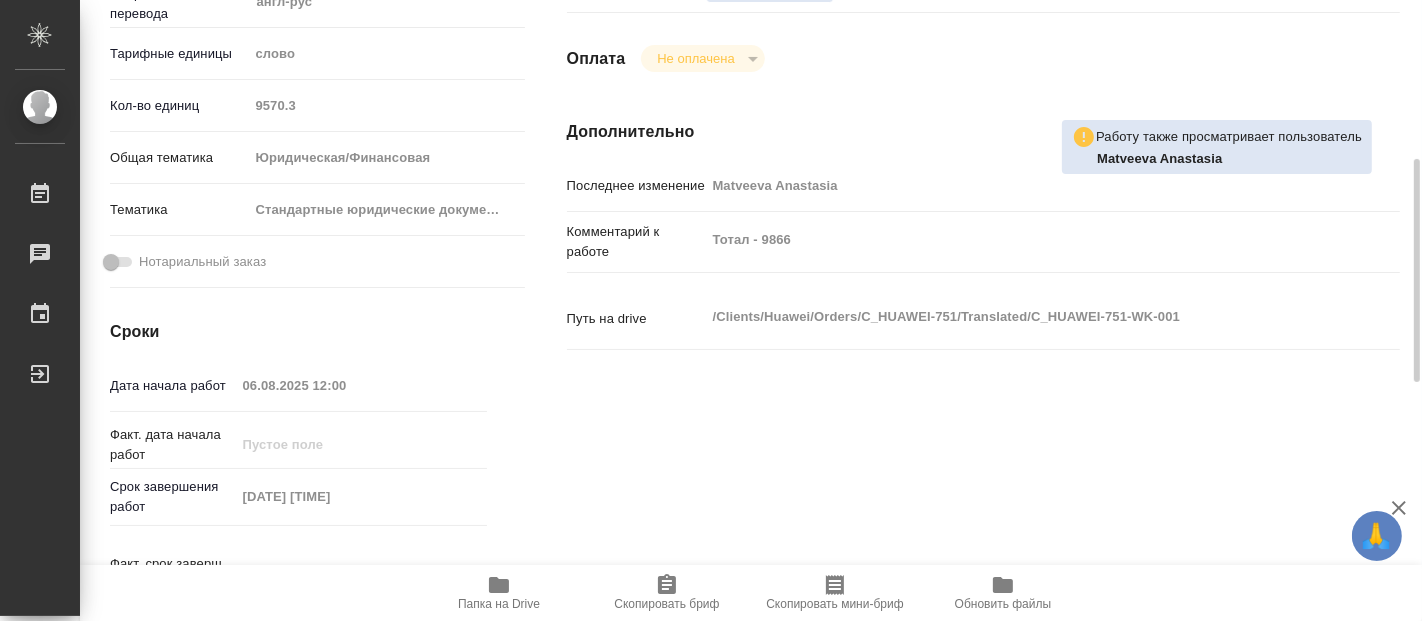 type on "x" 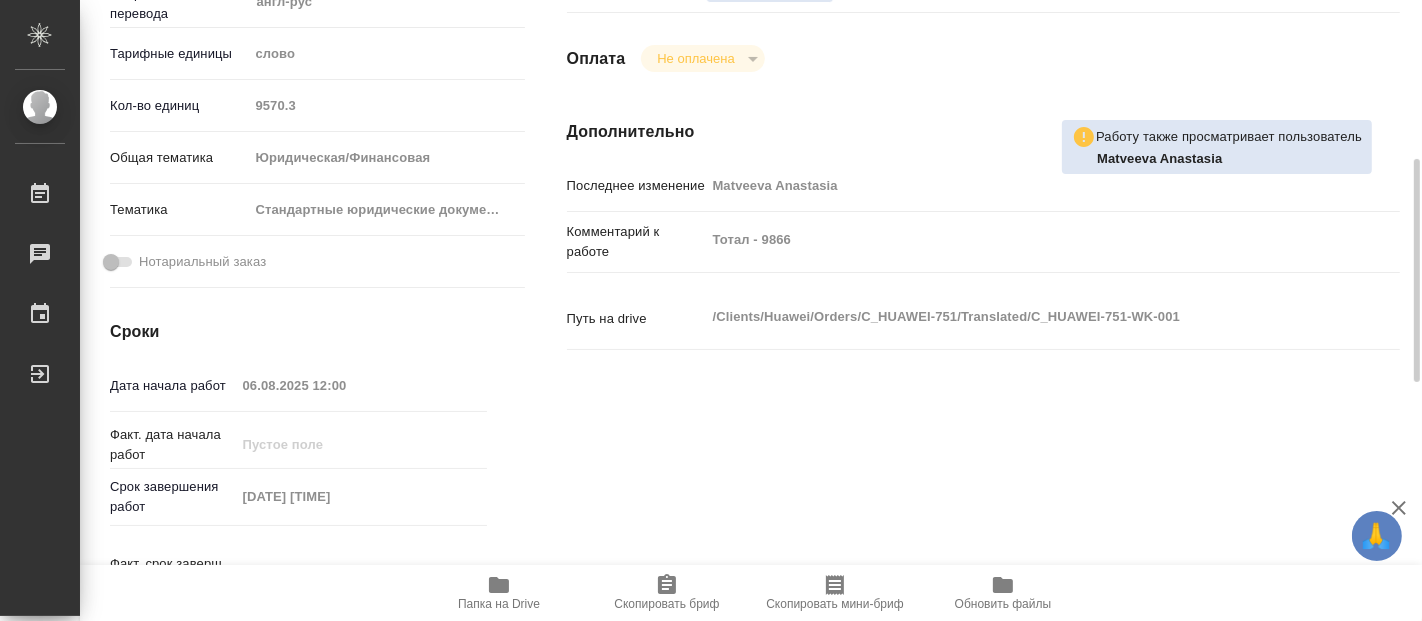 type on "x" 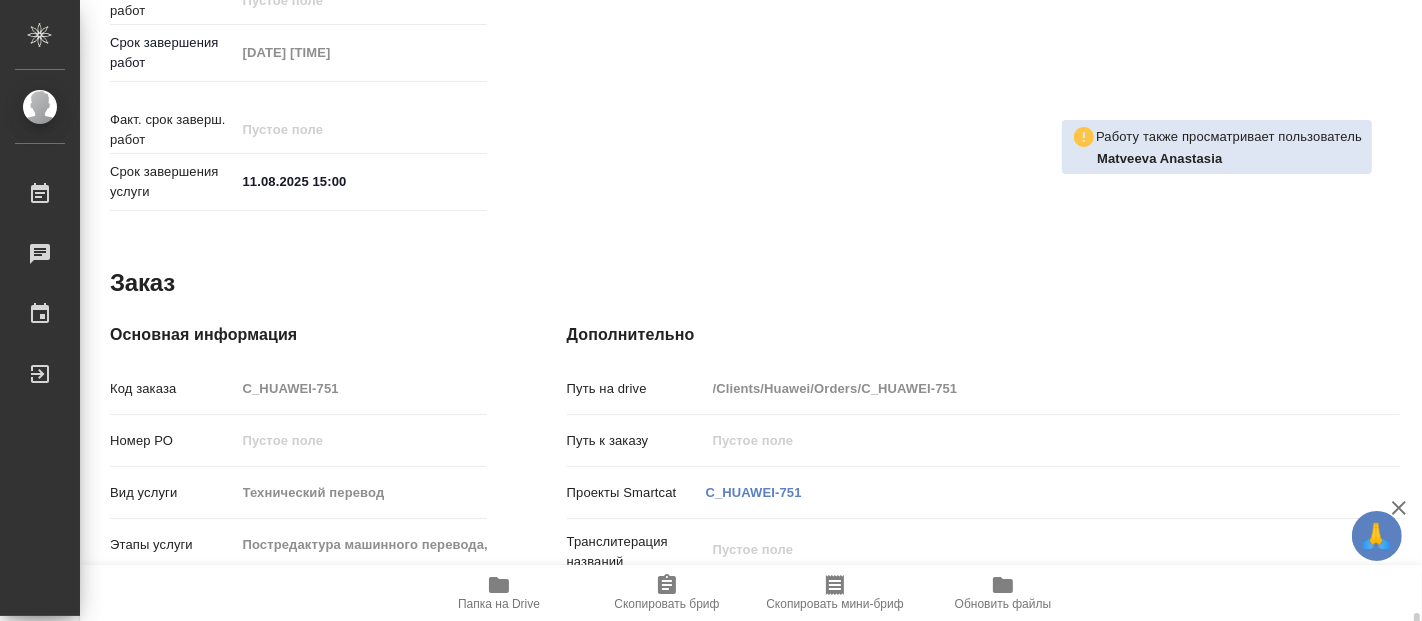 scroll, scrollTop: 1104, scrollLeft: 0, axis: vertical 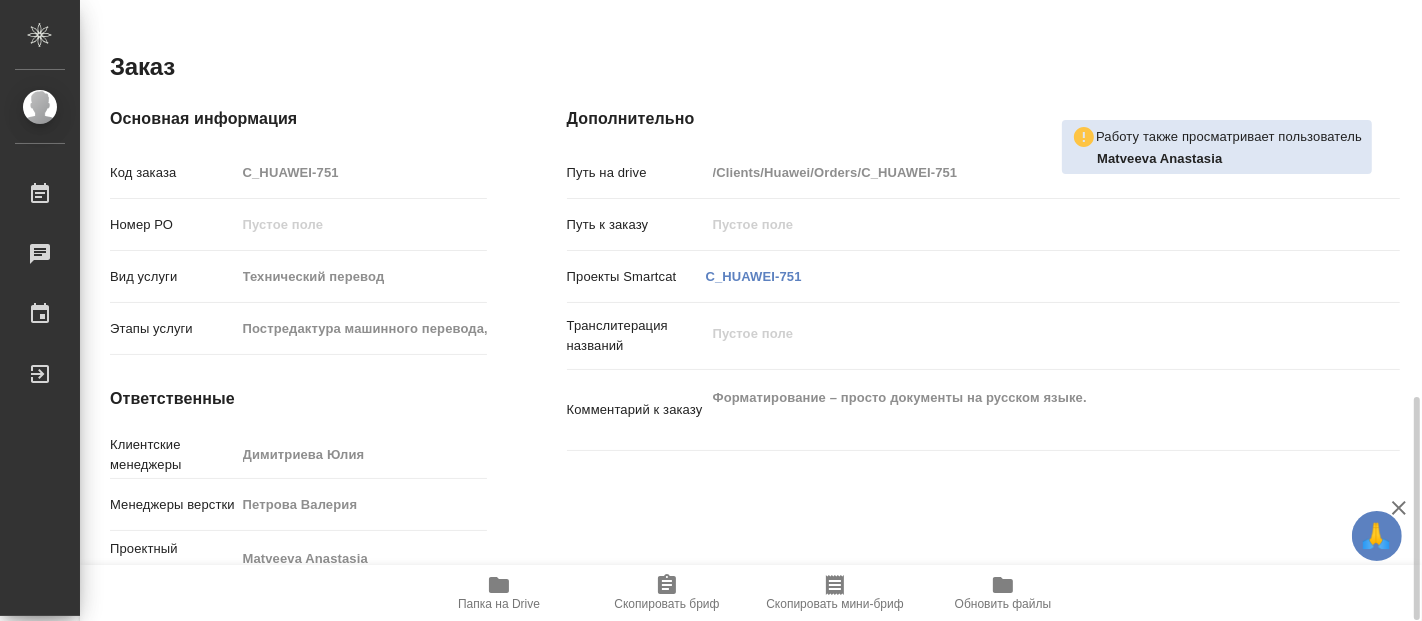 click 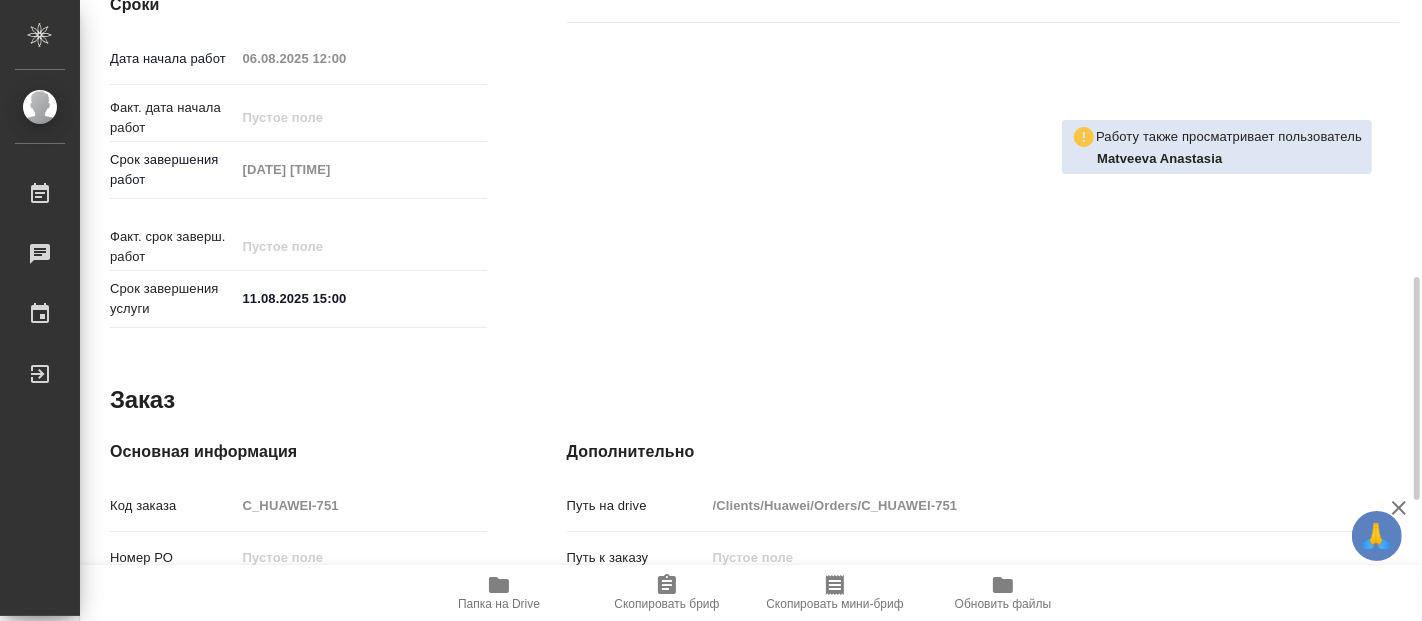 scroll, scrollTop: 104, scrollLeft: 0, axis: vertical 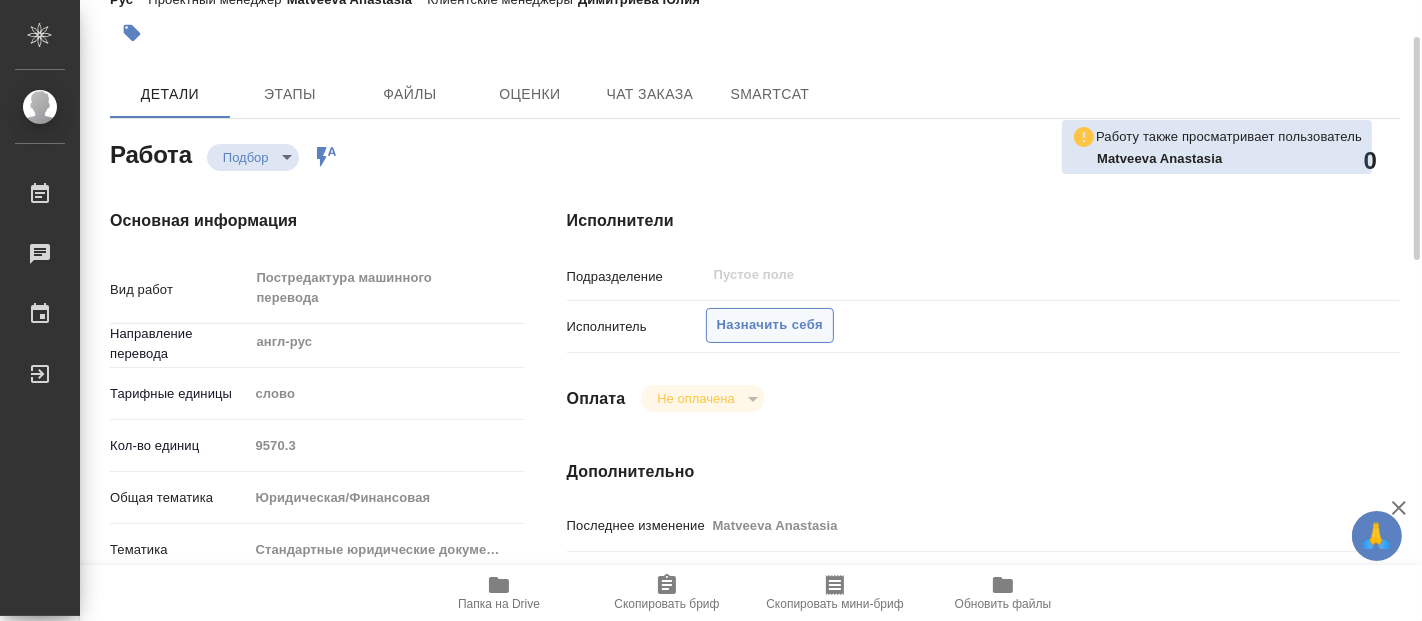 click on "Назначить себя" at bounding box center [770, 325] 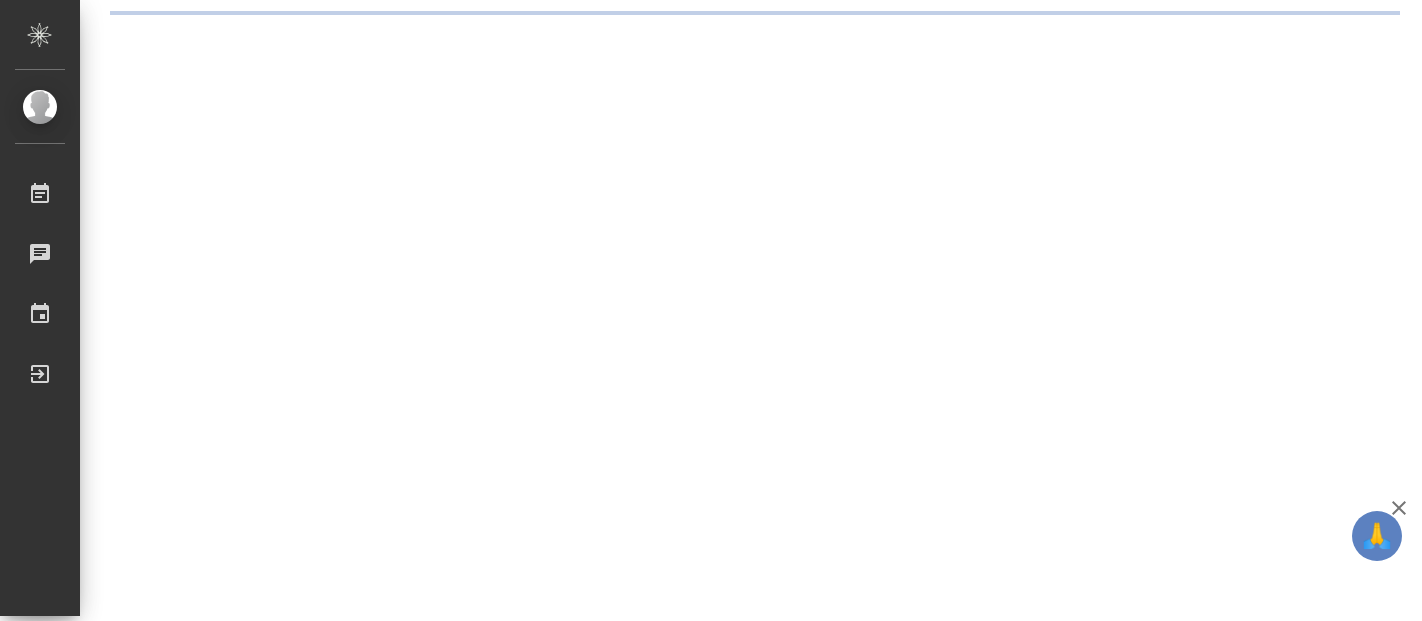scroll, scrollTop: 0, scrollLeft: 0, axis: both 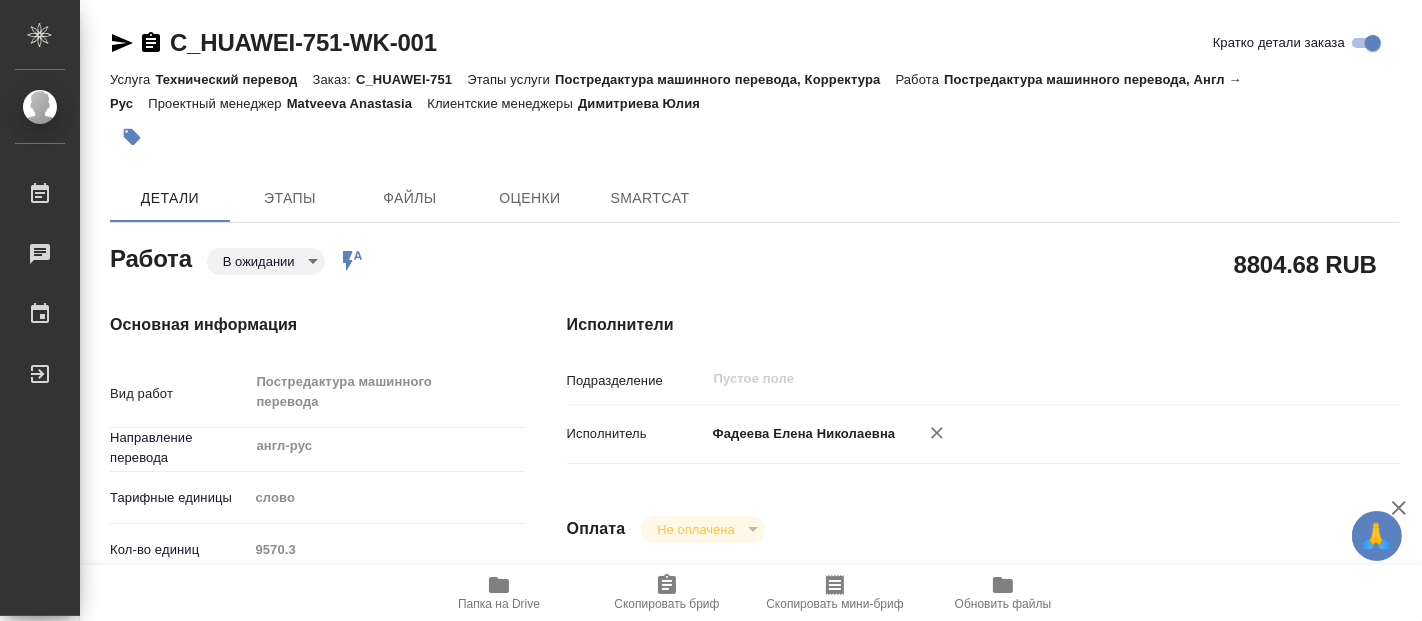 type on "x" 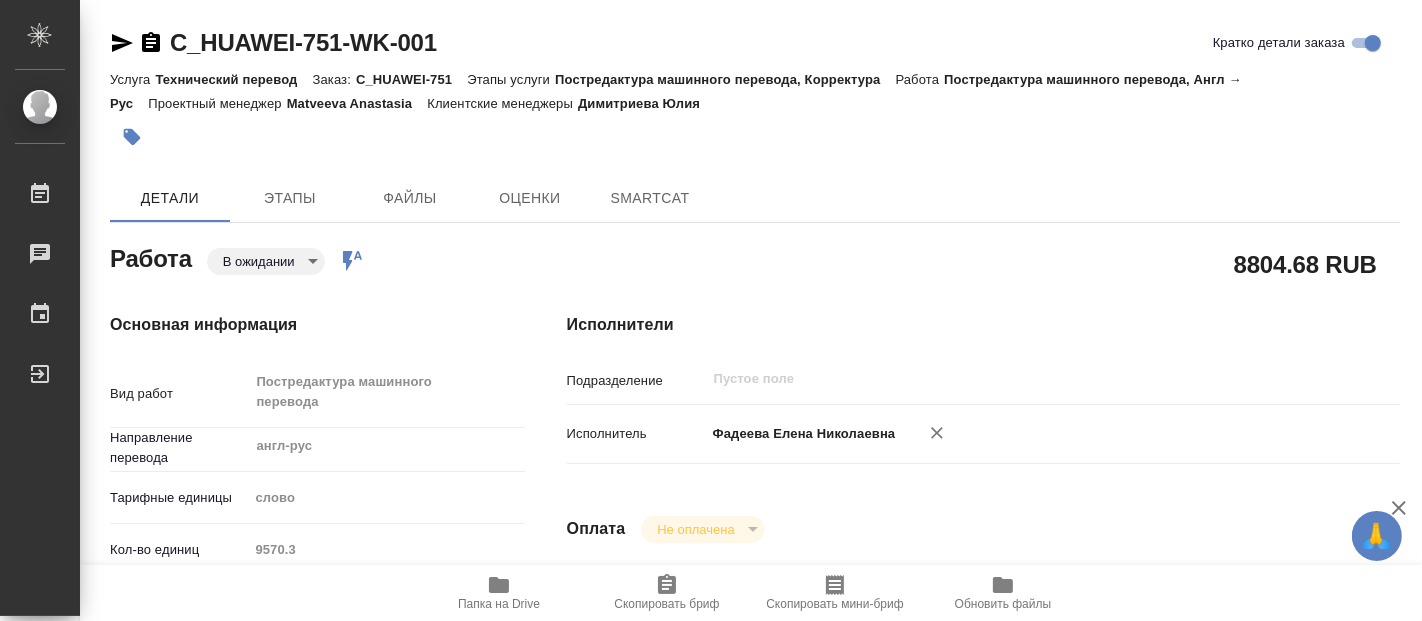 type on "x" 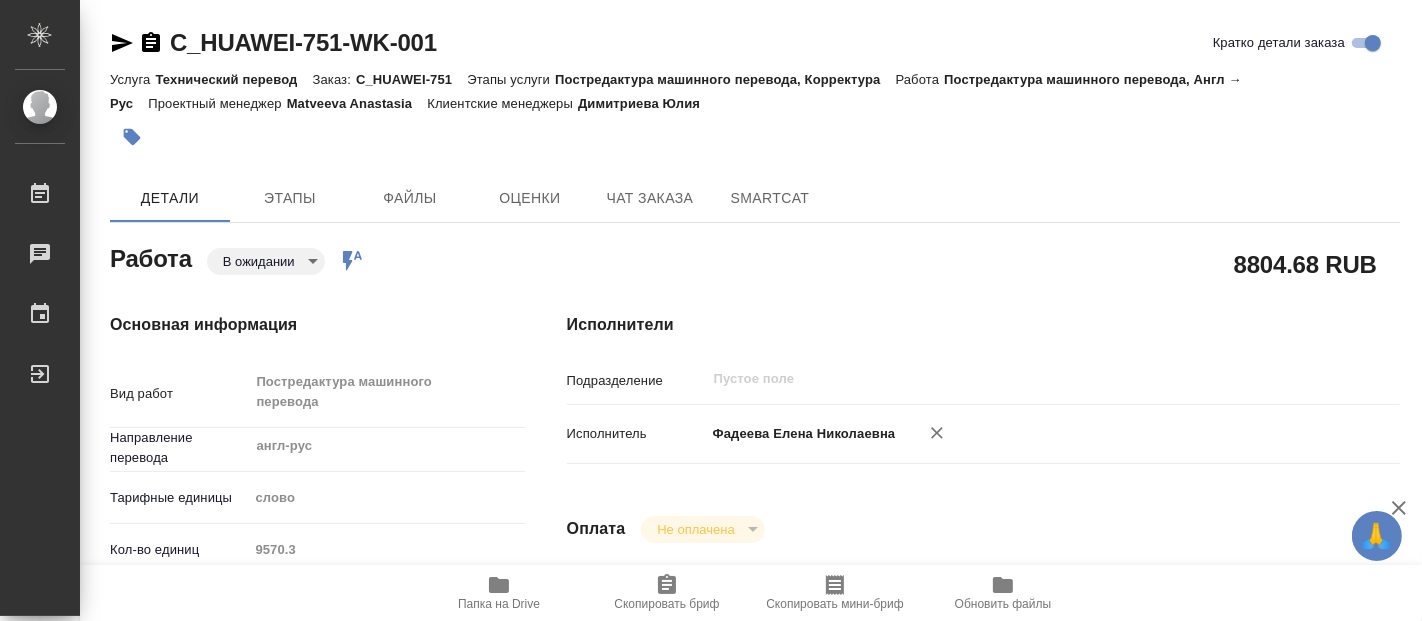 type on "x" 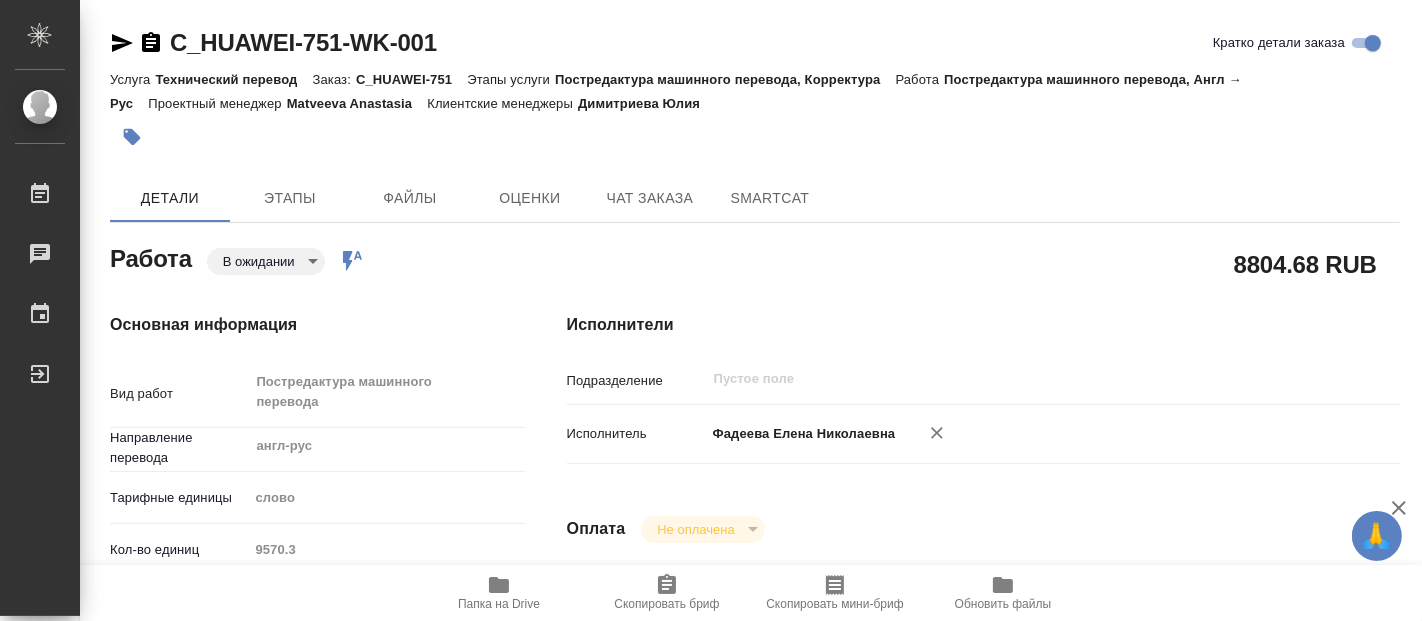 type on "x" 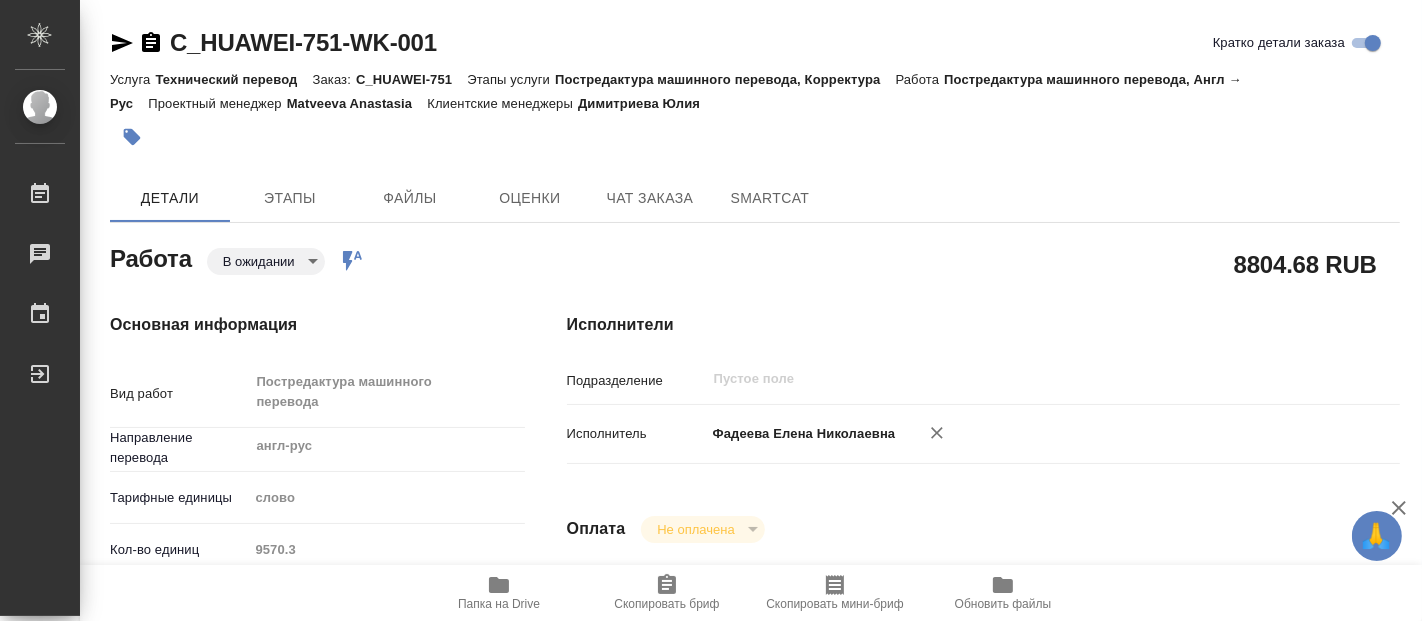 type on "x" 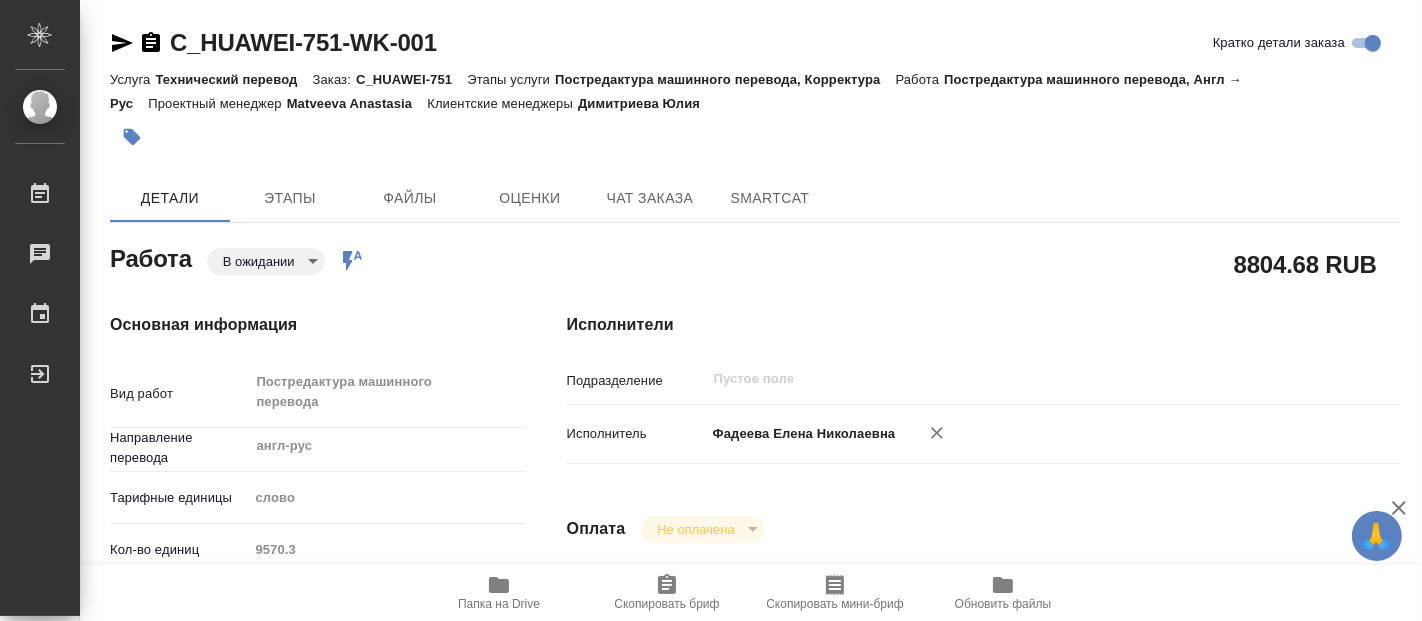 type on "x" 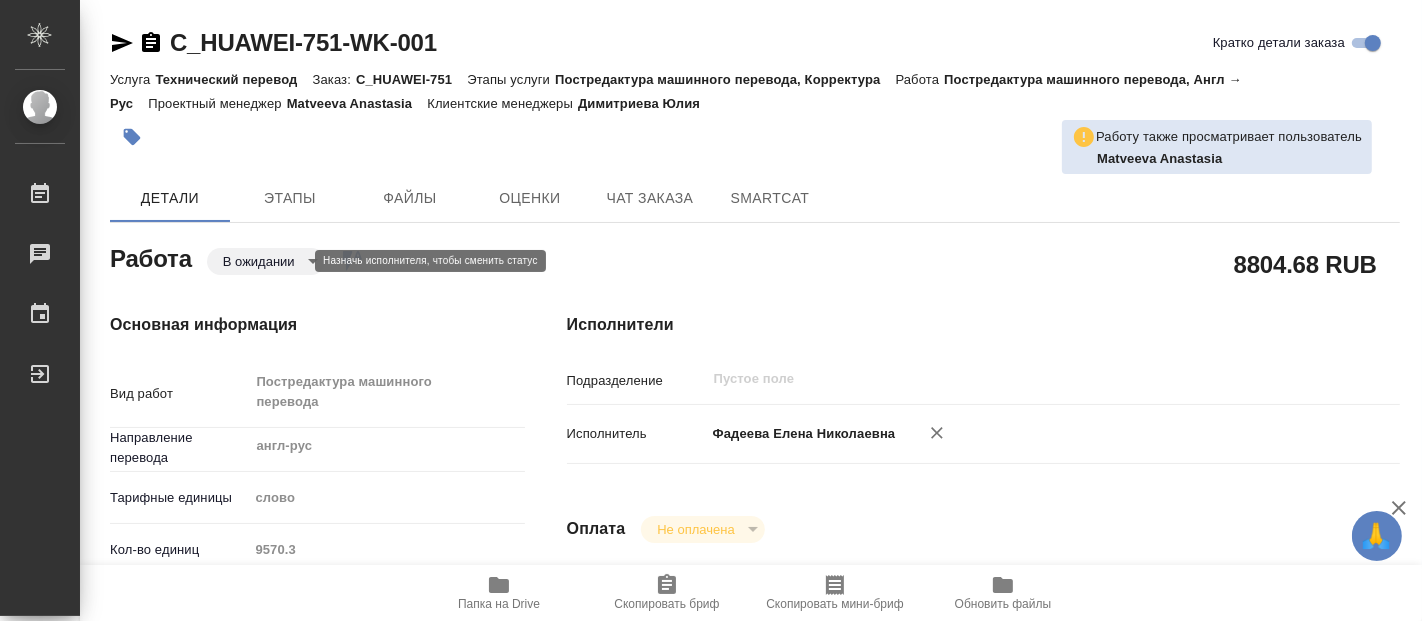 click on "🙏 .cls-1
fill:#fff;
AWATERA Fadeeva Elena Работы 0 Чаты График Выйти C_HUAWEI-751-WK-001 Кратко детали заказа Услуга Технический перевод  Заказ: C_HUAWEI-751 Этапы услуги Постредактура машинного перевода, Корректура Работа Постредактура машинного перевода, Англ → Рус Проектный менеджер Matveeva Anastasia Клиентские менеджеры Димитриева Юлия Работу также просматривает пользователь Matveeva Anastasia Детали Этапы Файлы Оценки Чат заказа SmartCat Работа В ожидании pending Работа включена в последовательность 8804.68 RUB Основная информация Вид работ Постредактура машинного перевода x ​ ​ слово" at bounding box center [711, 310] 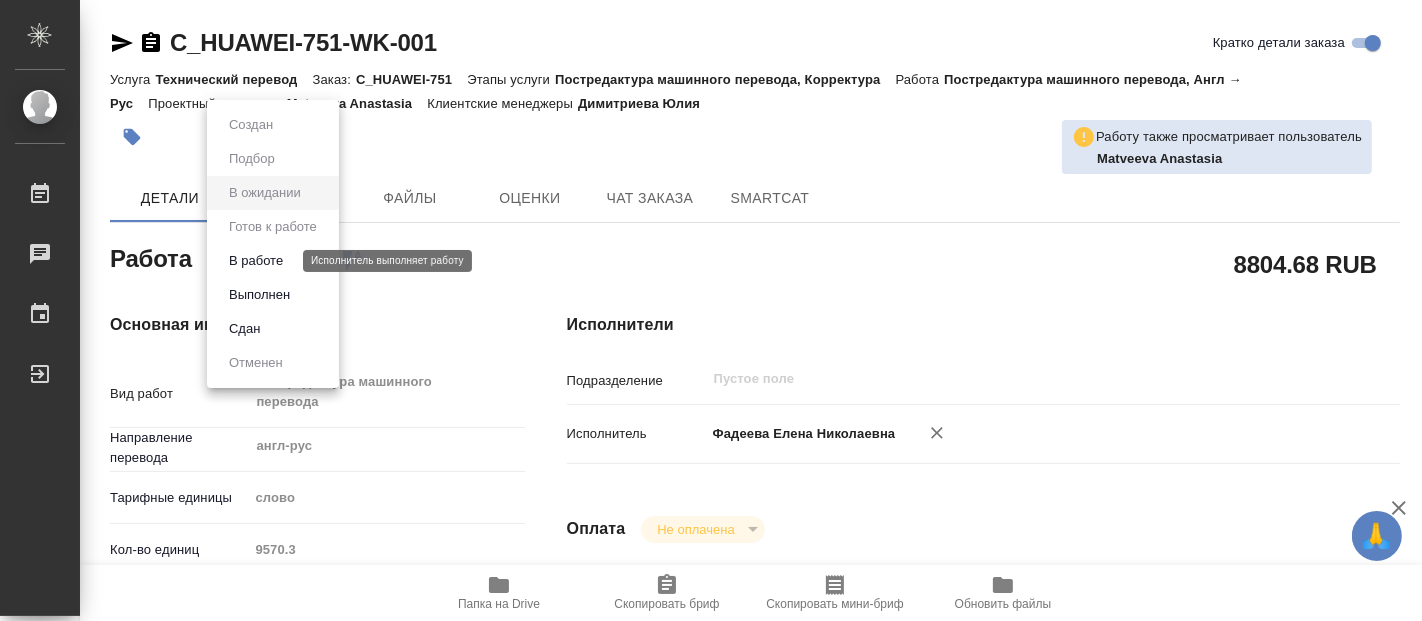 click on "В работе" at bounding box center (256, 261) 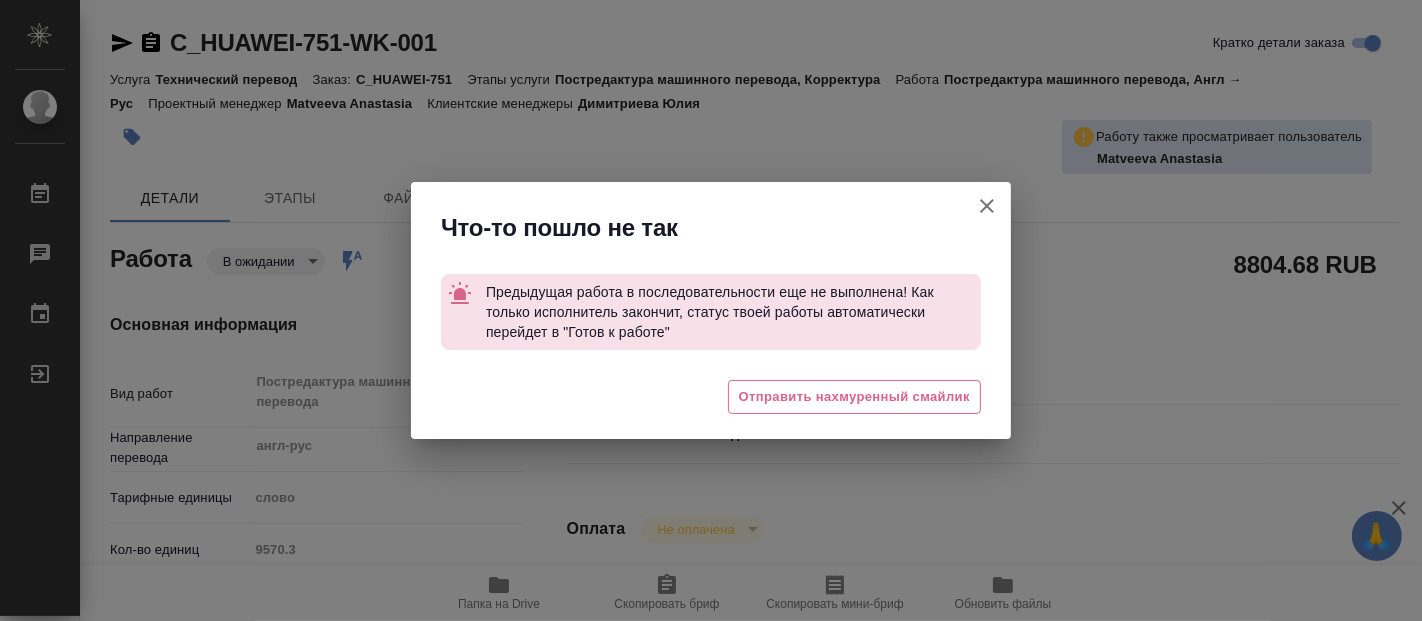 type on "x" 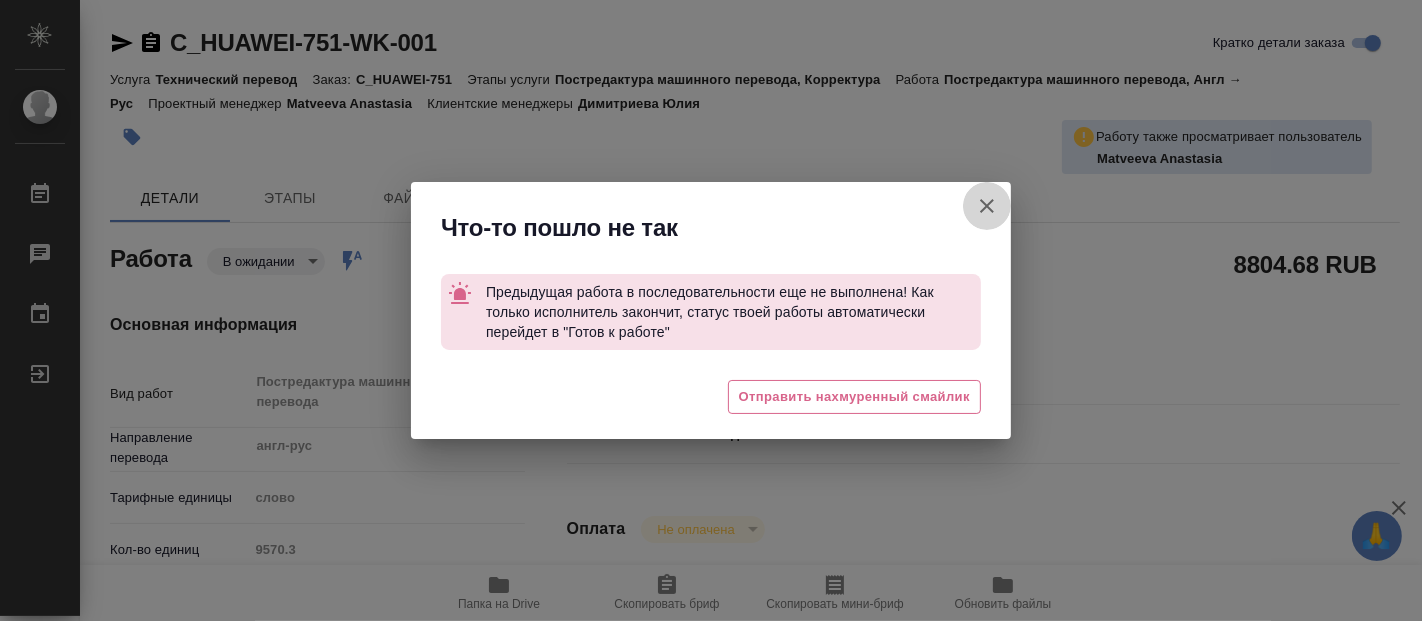 click 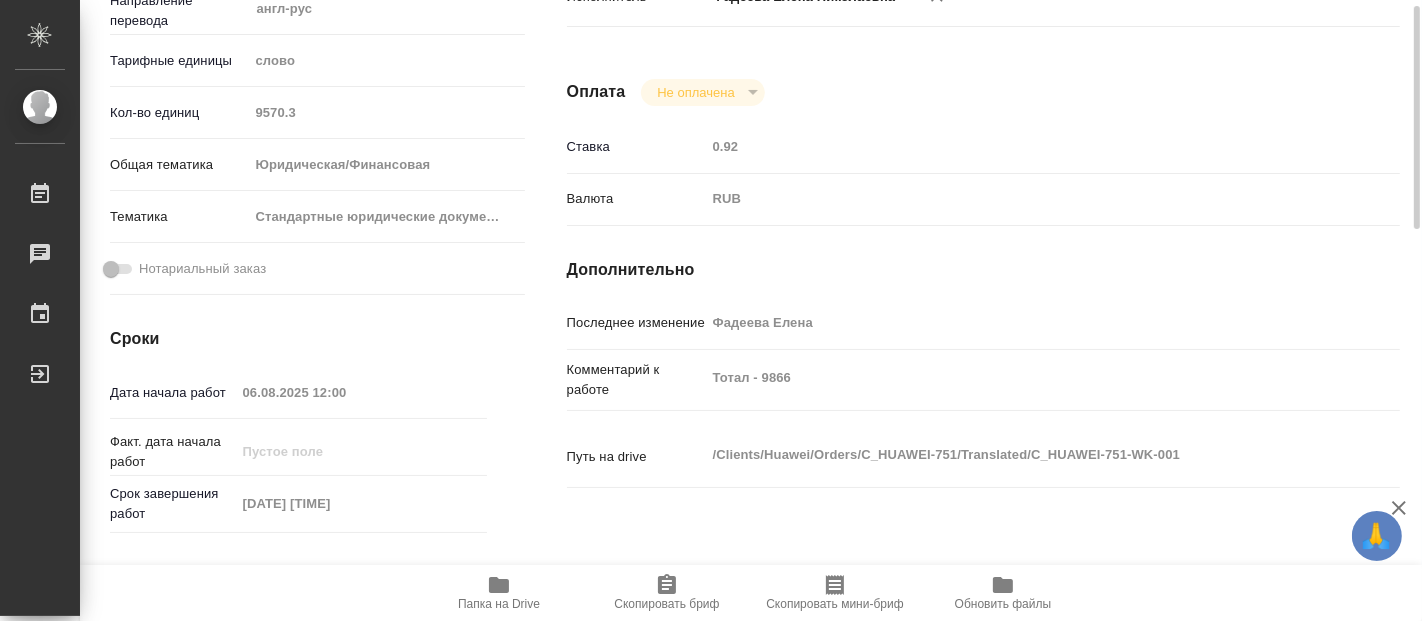 scroll, scrollTop: 0, scrollLeft: 0, axis: both 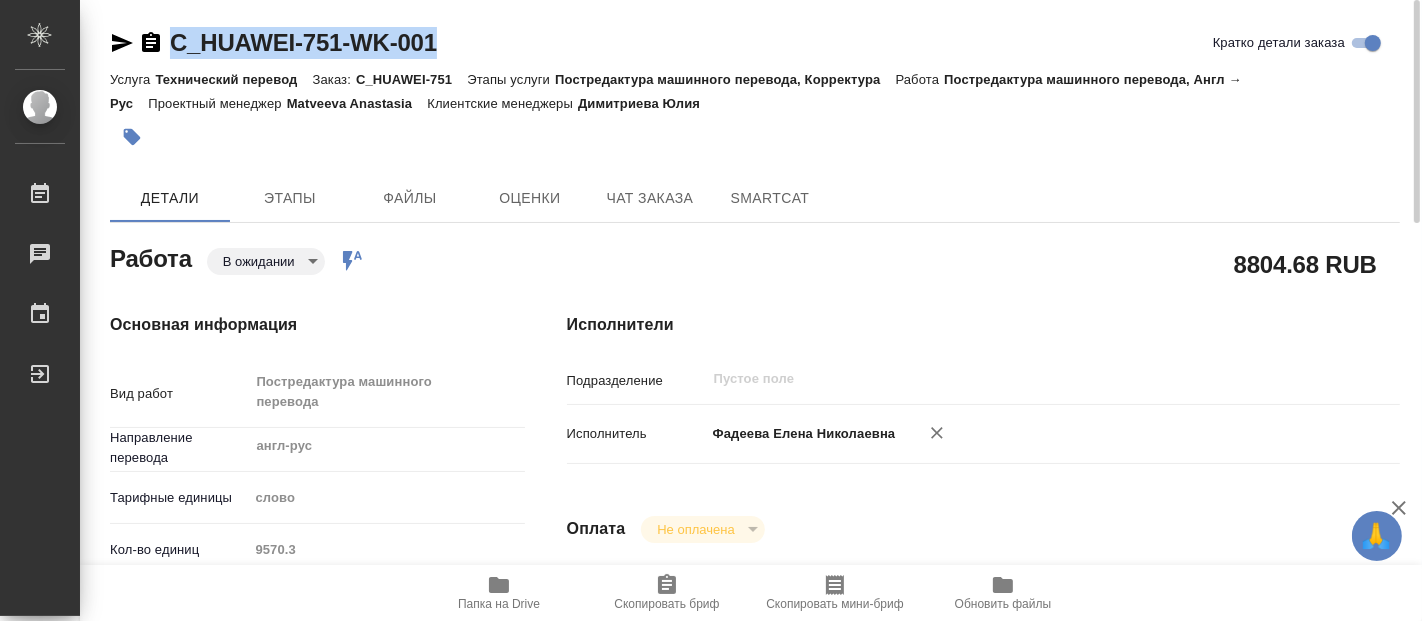 drag, startPoint x: 480, startPoint y: 42, endPoint x: 169, endPoint y: 41, distance: 311.00162 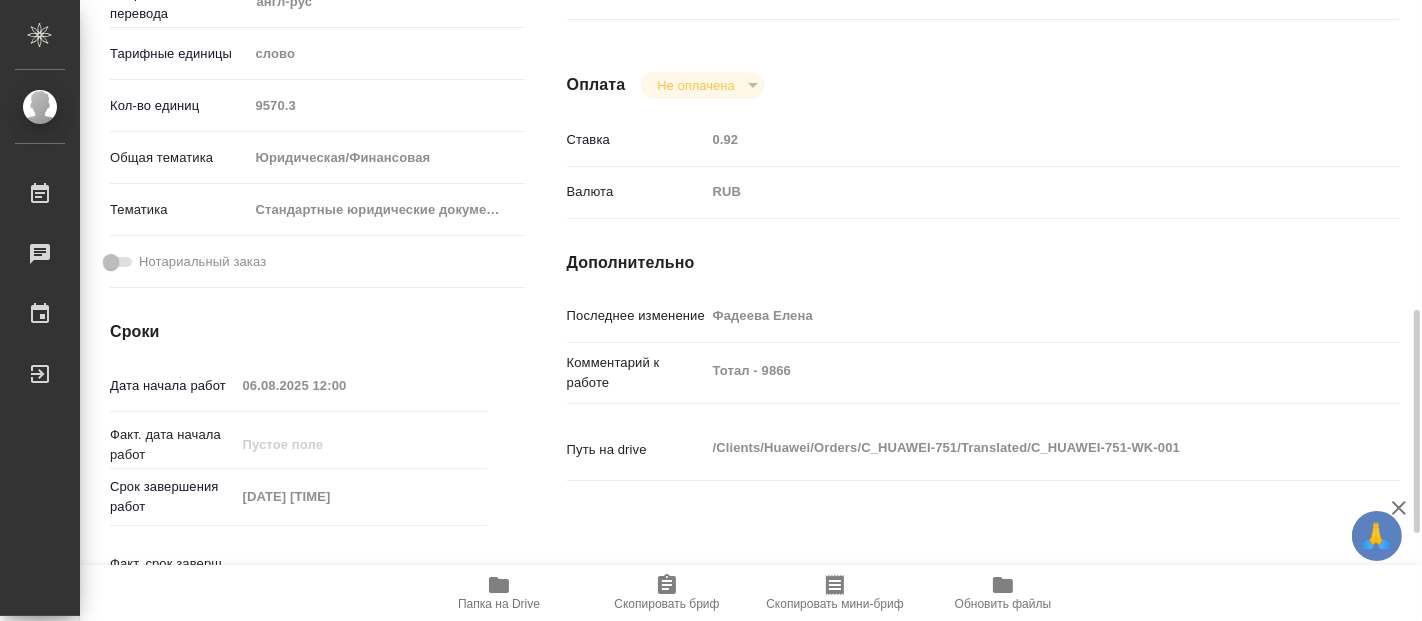 scroll, scrollTop: 666, scrollLeft: 0, axis: vertical 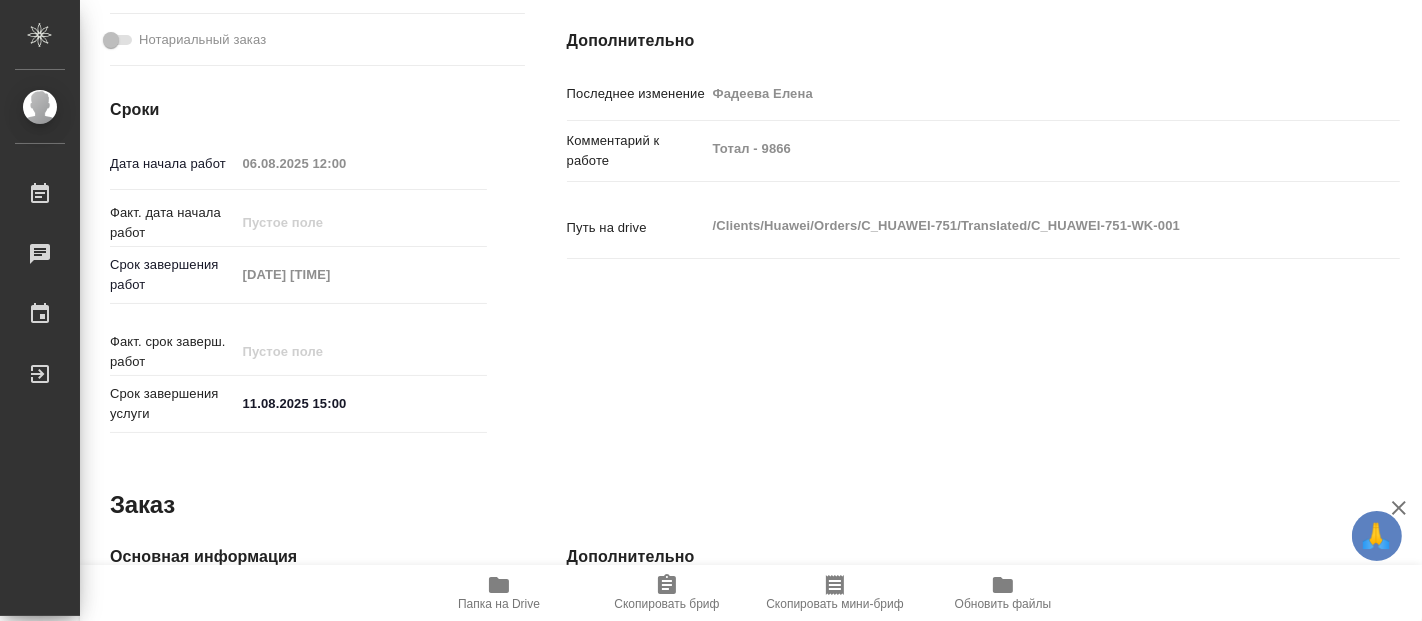 click on "Исполнители Подразделение ​ Исполнитель Фадеева Елена Николаевна Оплата Не оплачена notPayed Ставка 0.92 Валюта RUB RUB Дополнительно Последнее изменение Фадеева Елена Комментарий к работе Тотал - 9866 x Путь на drive /Clients/Huawei/Orders/C_HUAWEI-751/Translated/C_HUAWEI-751-WK-001 x" at bounding box center [983, 44] 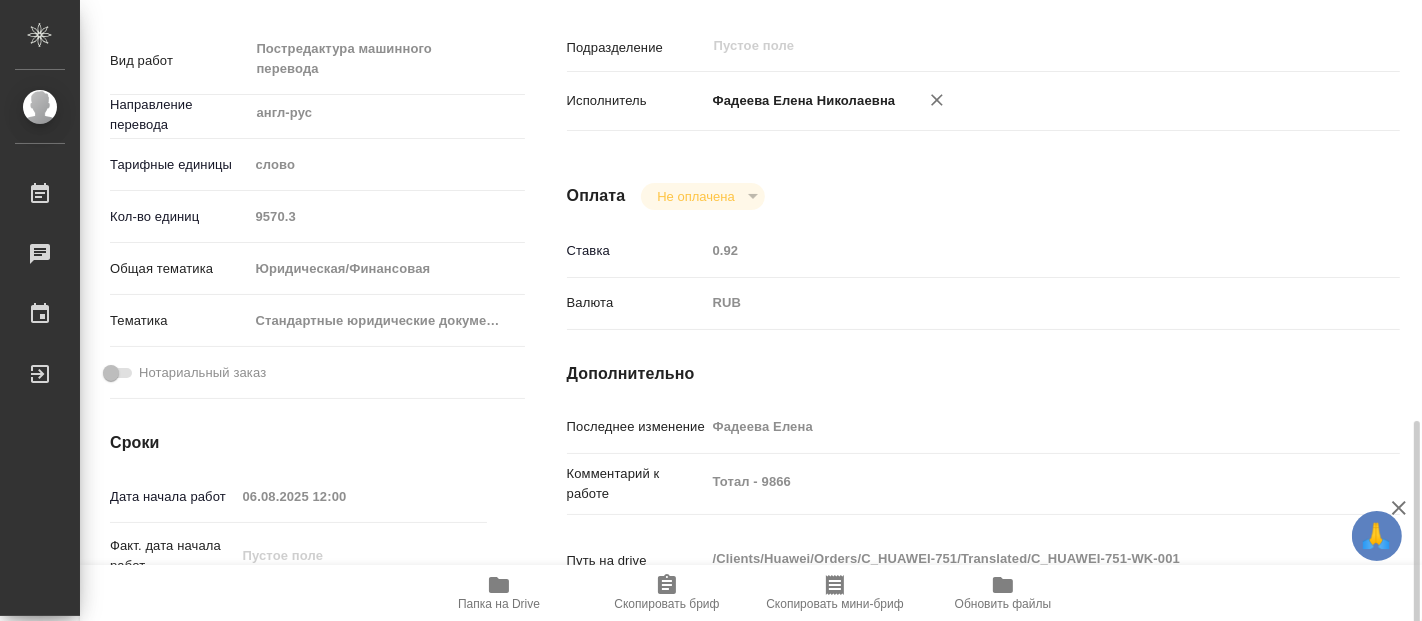 scroll, scrollTop: 222, scrollLeft: 0, axis: vertical 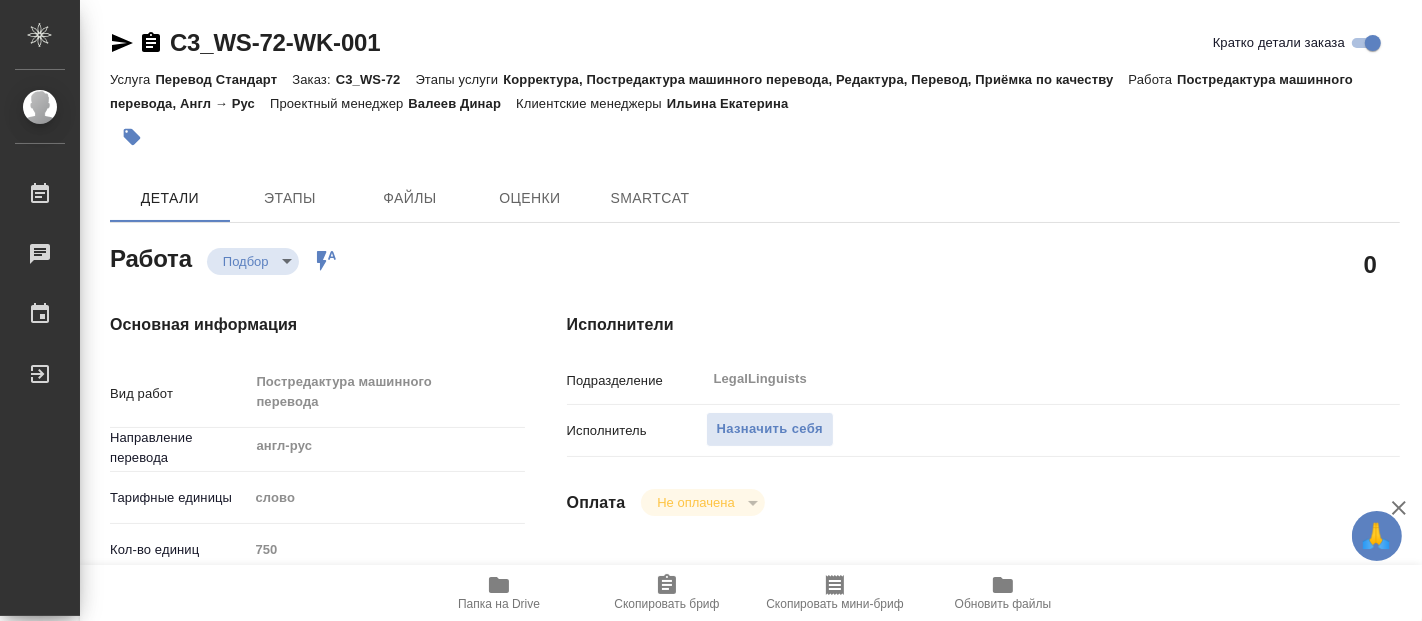 type on "x" 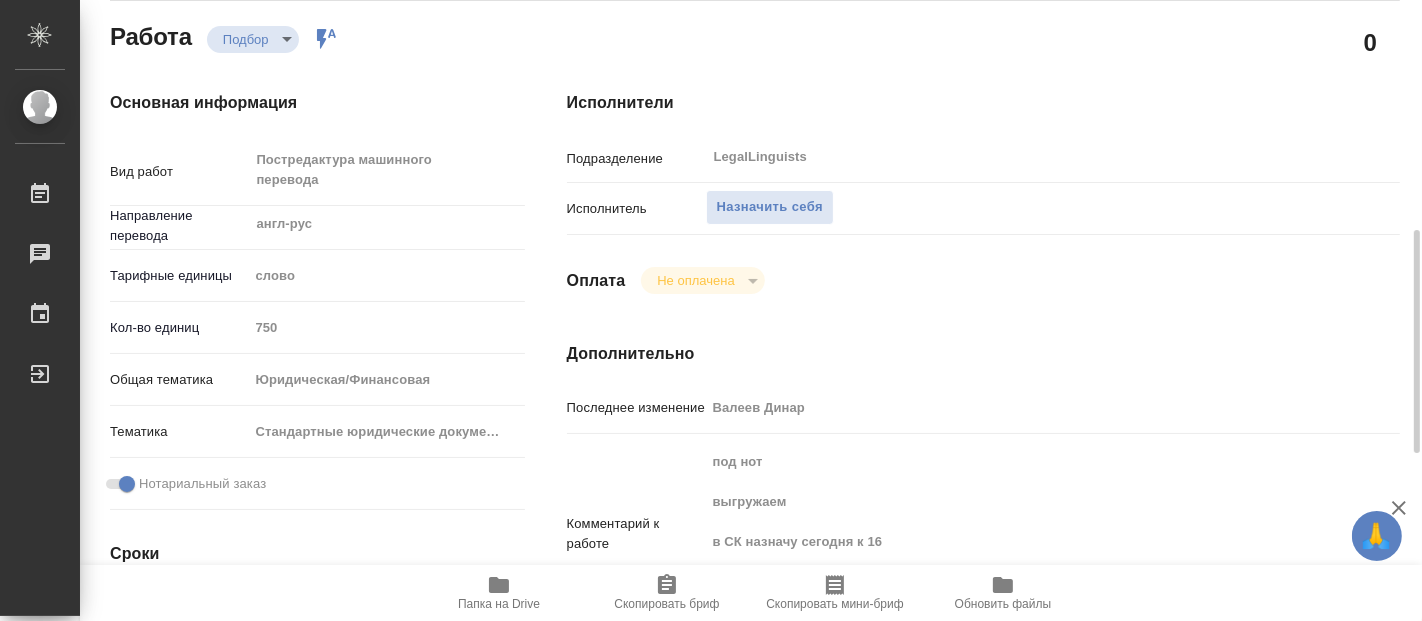 scroll, scrollTop: 444, scrollLeft: 0, axis: vertical 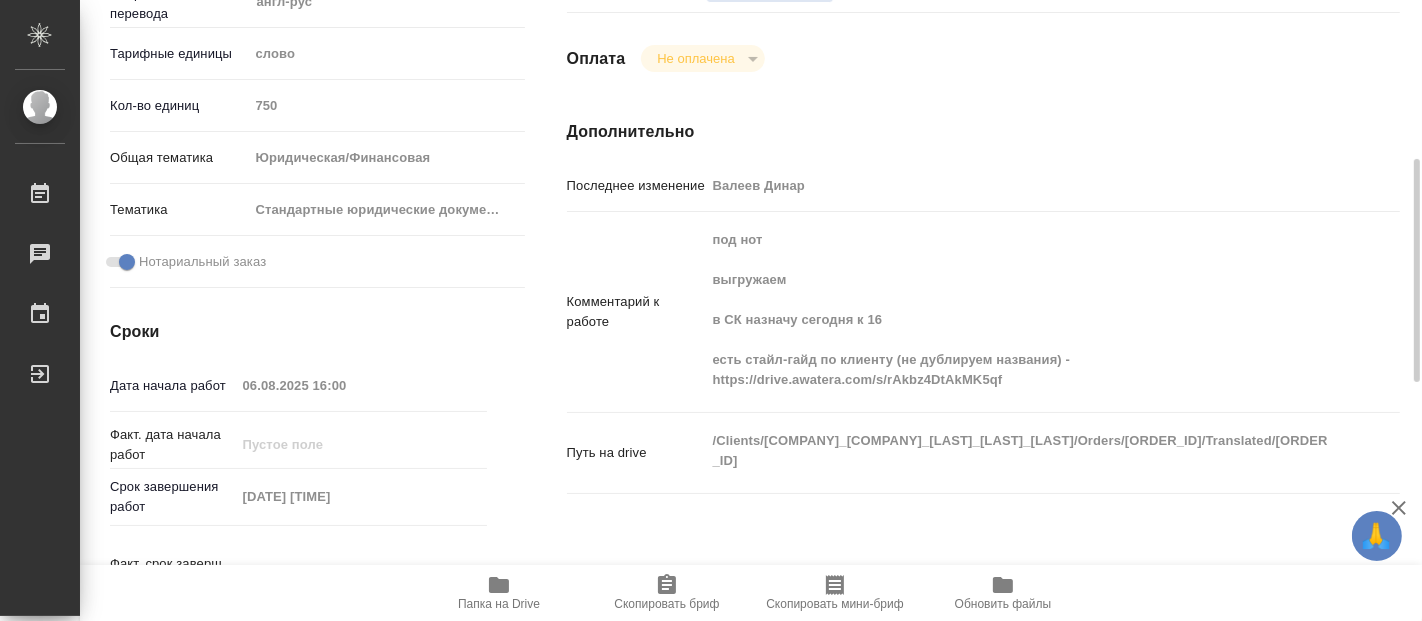type on "x" 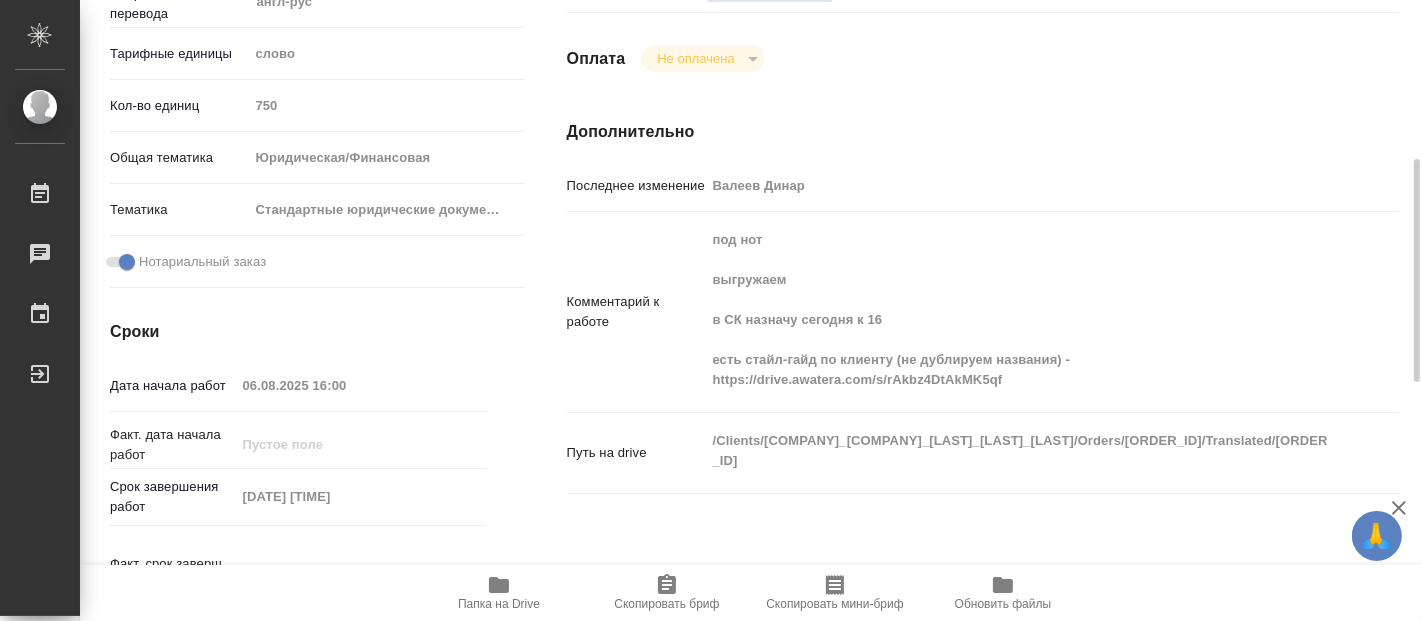 type on "x" 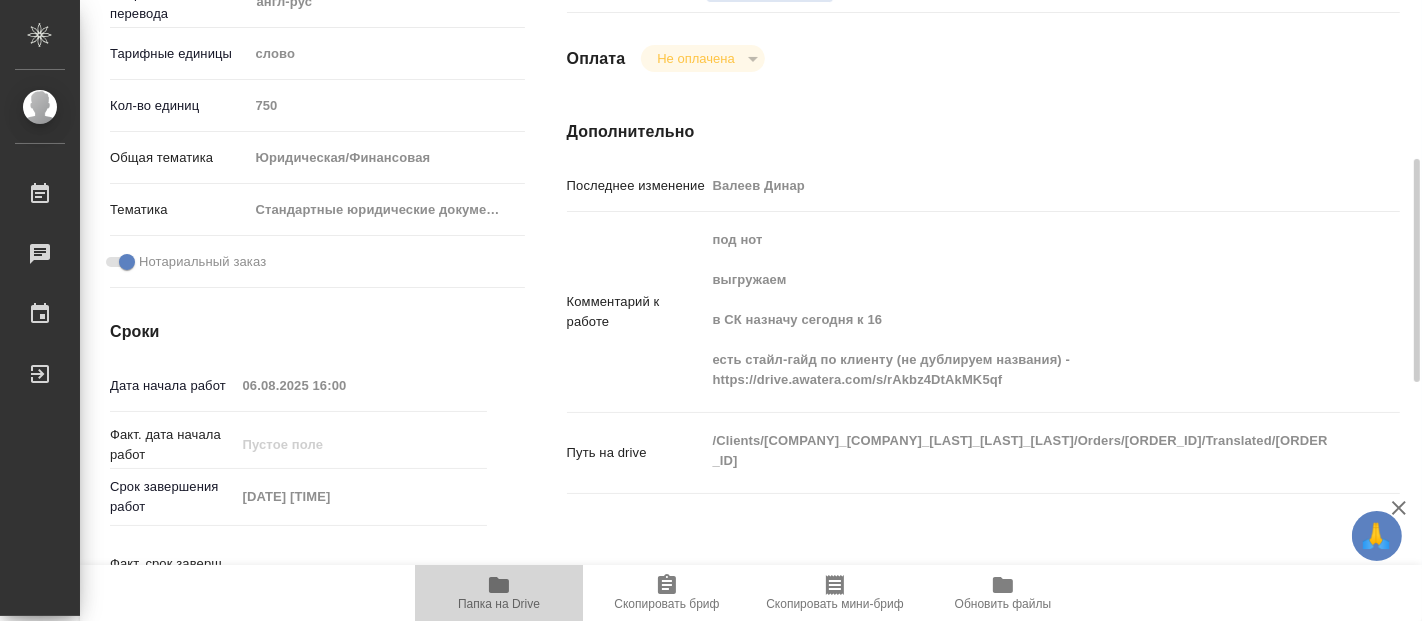 click 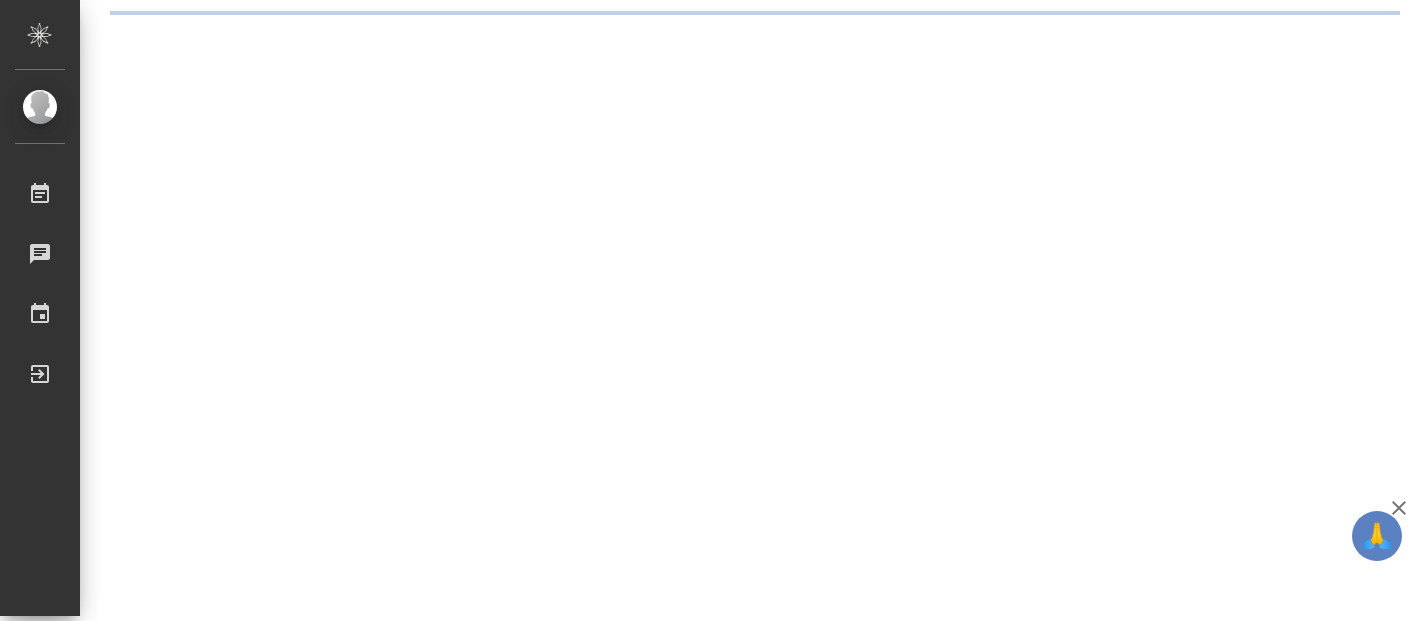scroll, scrollTop: 0, scrollLeft: 0, axis: both 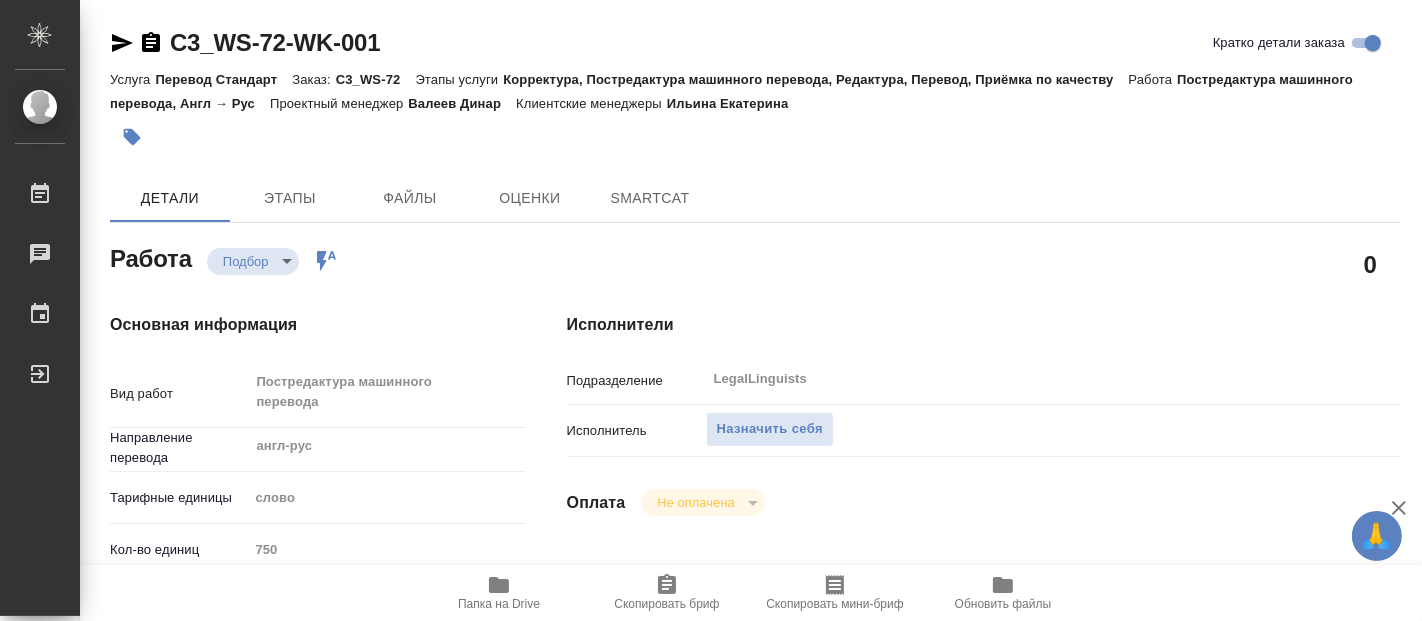 type on "x" 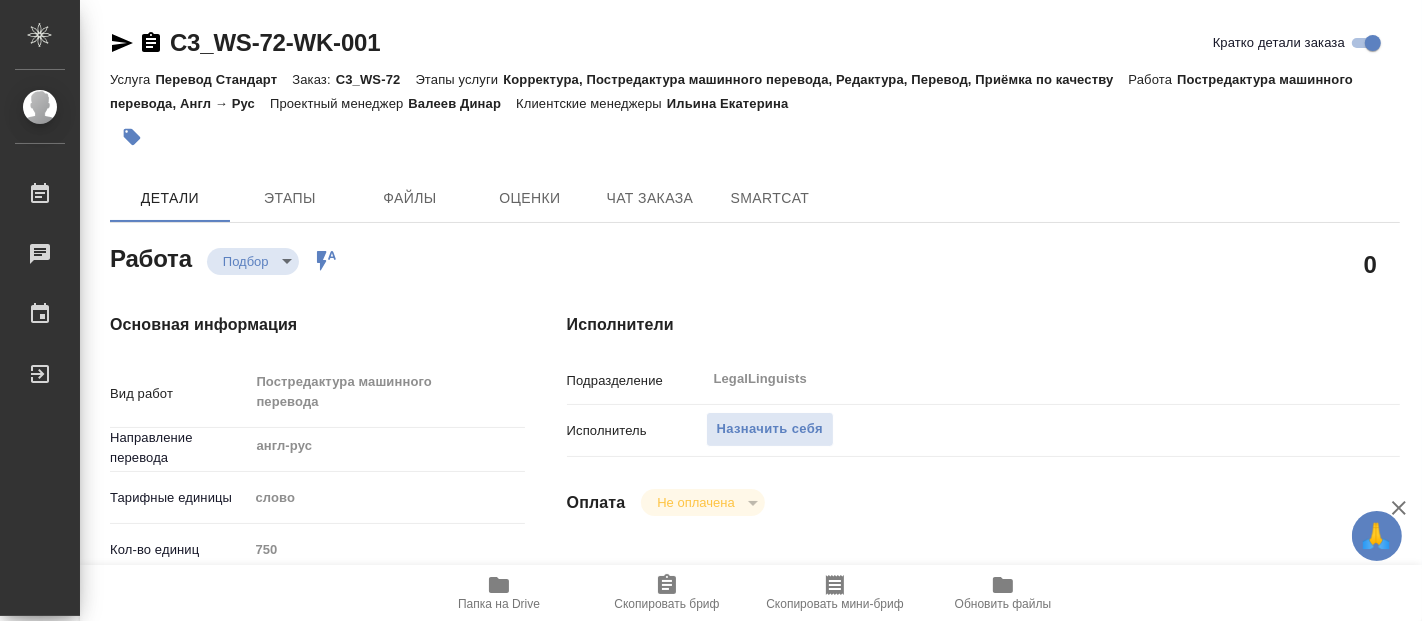type on "x" 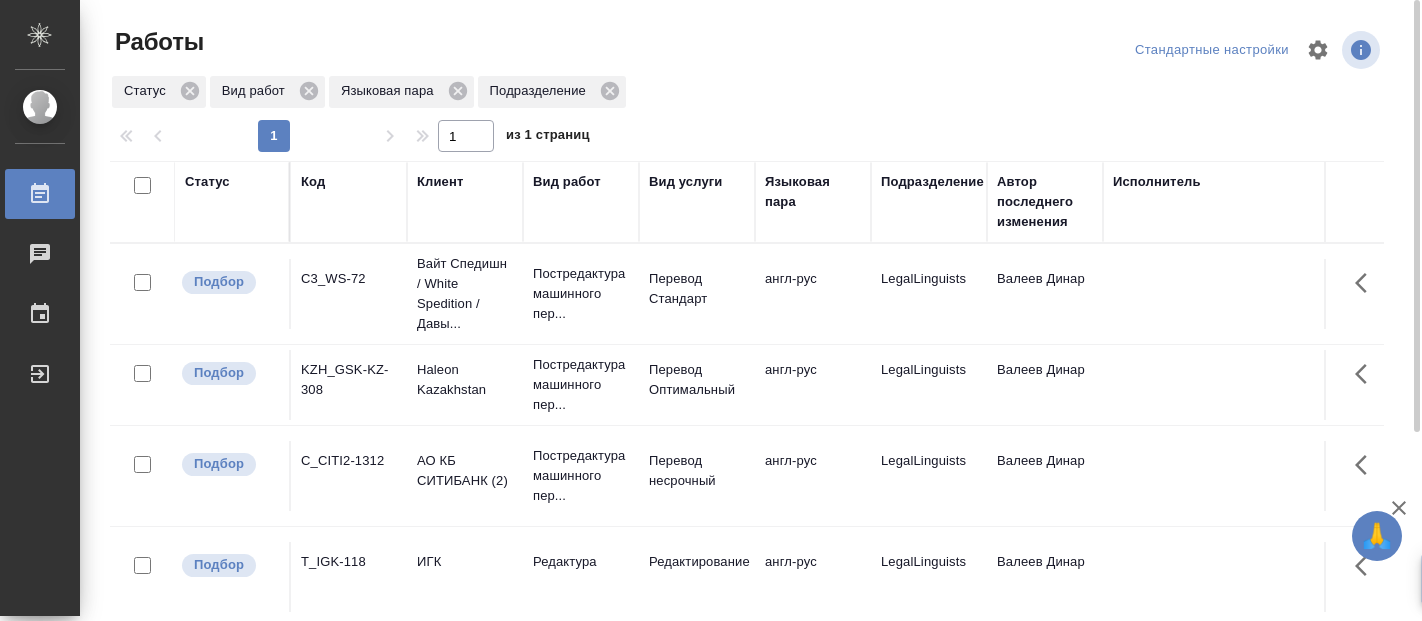 scroll, scrollTop: 0, scrollLeft: 0, axis: both 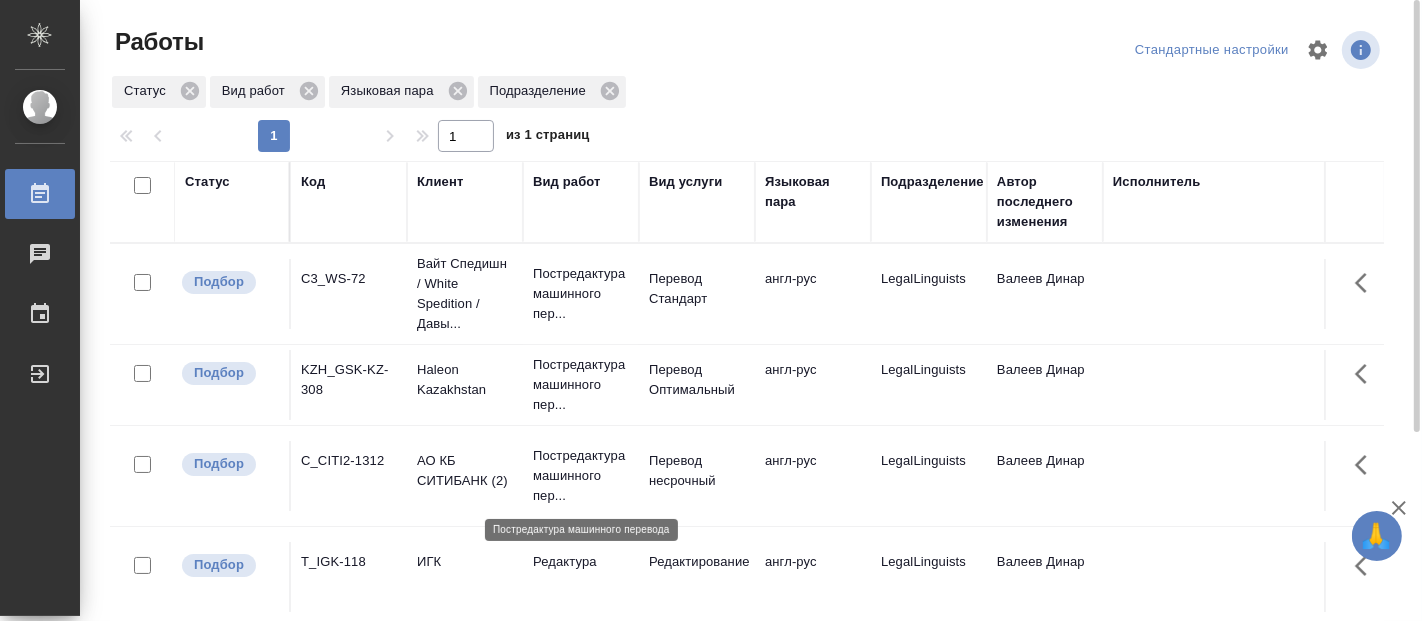 click on "Постредактура машинного пер..." at bounding box center (581, 476) 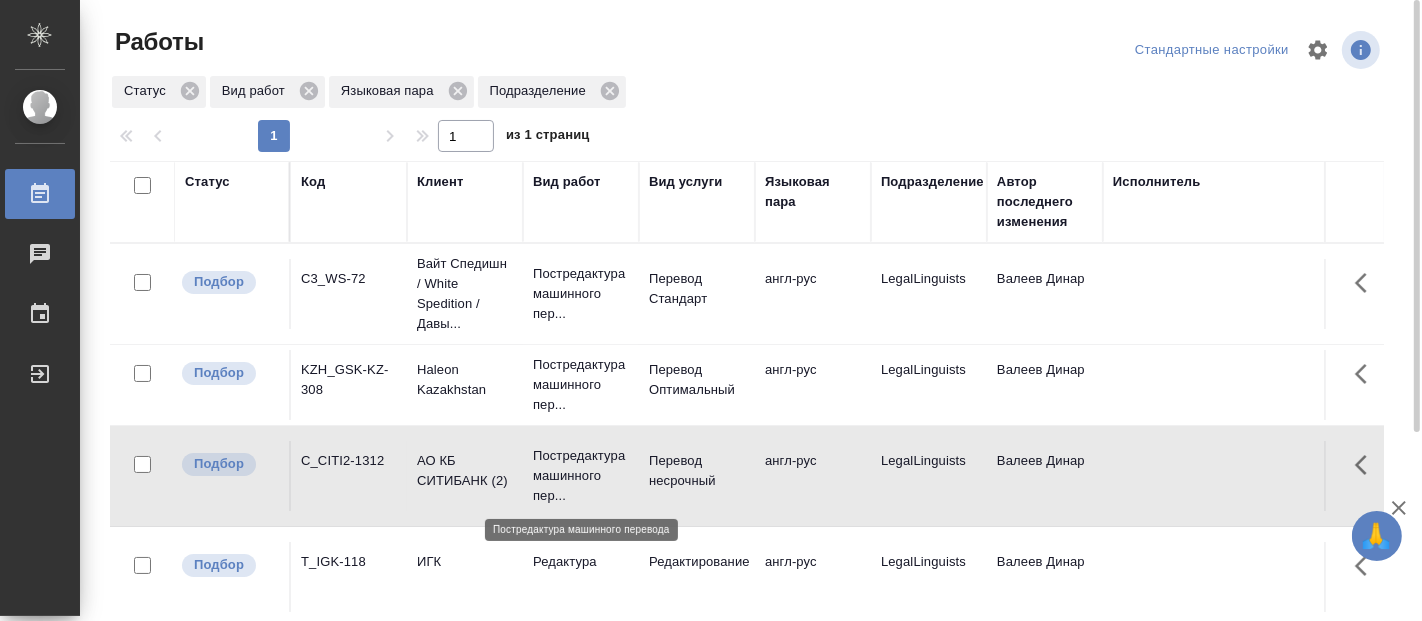 click on "Постредактура машинного пер..." at bounding box center (581, 476) 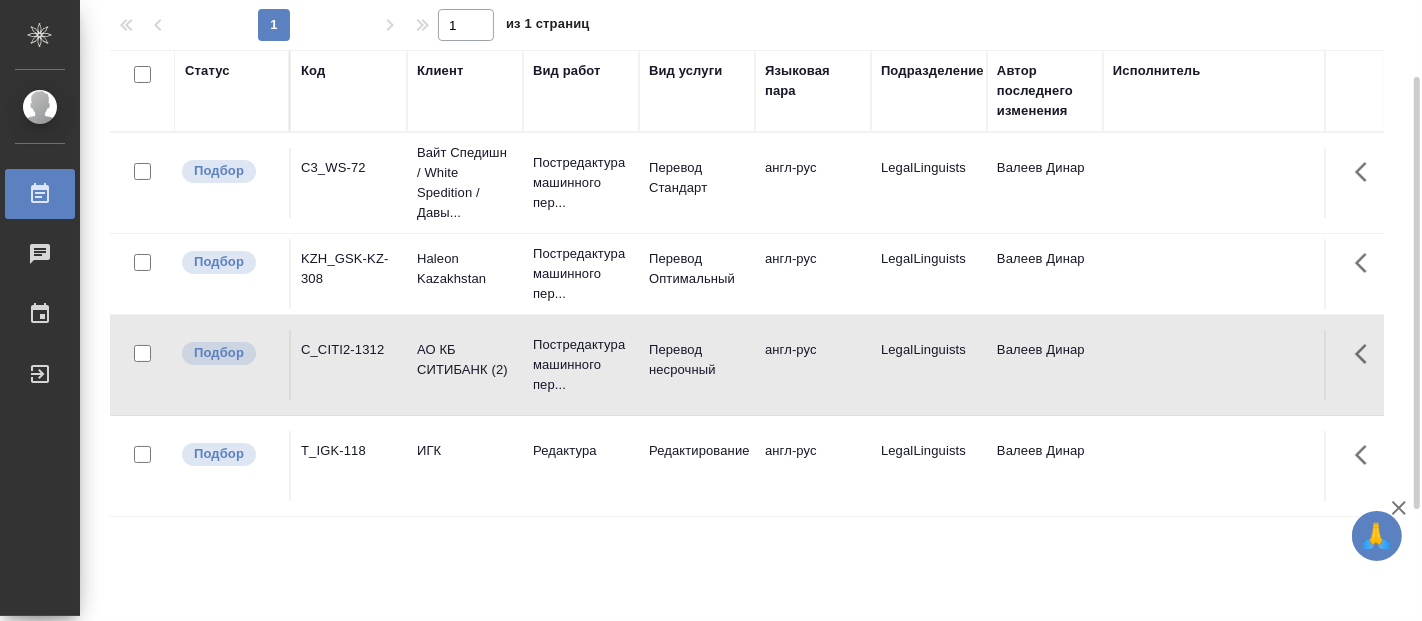 scroll, scrollTop: 0, scrollLeft: 0, axis: both 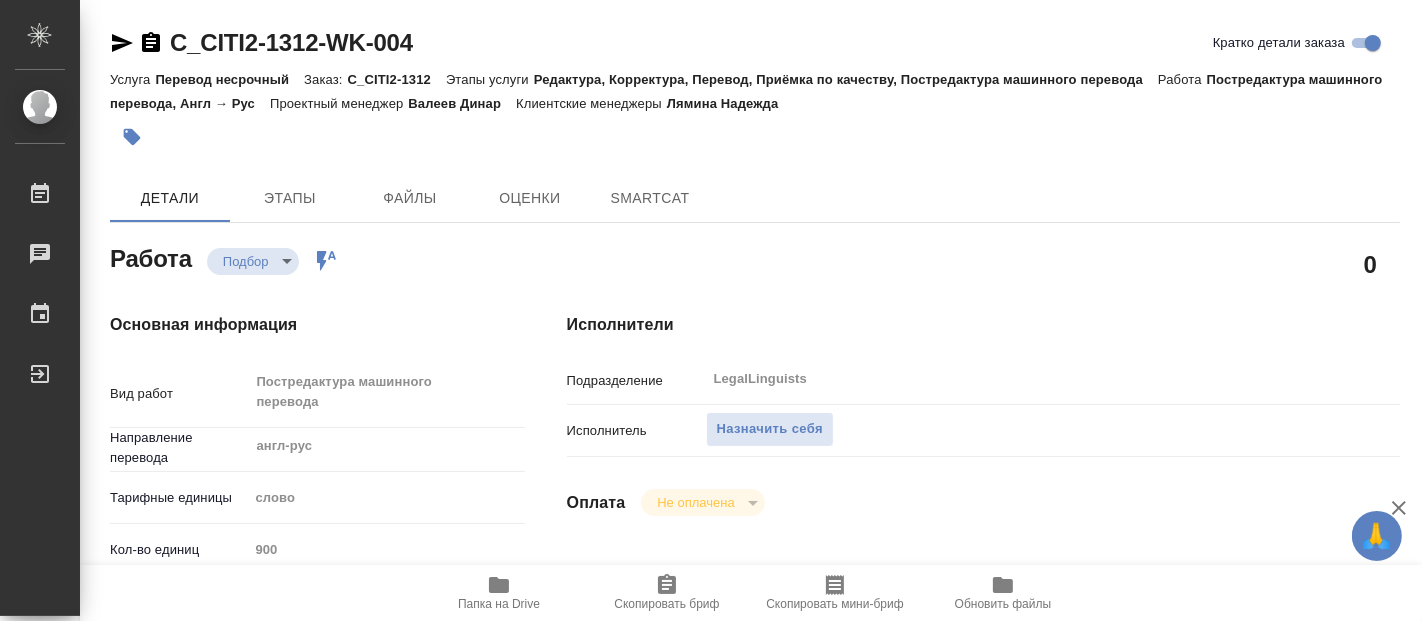 type on "x" 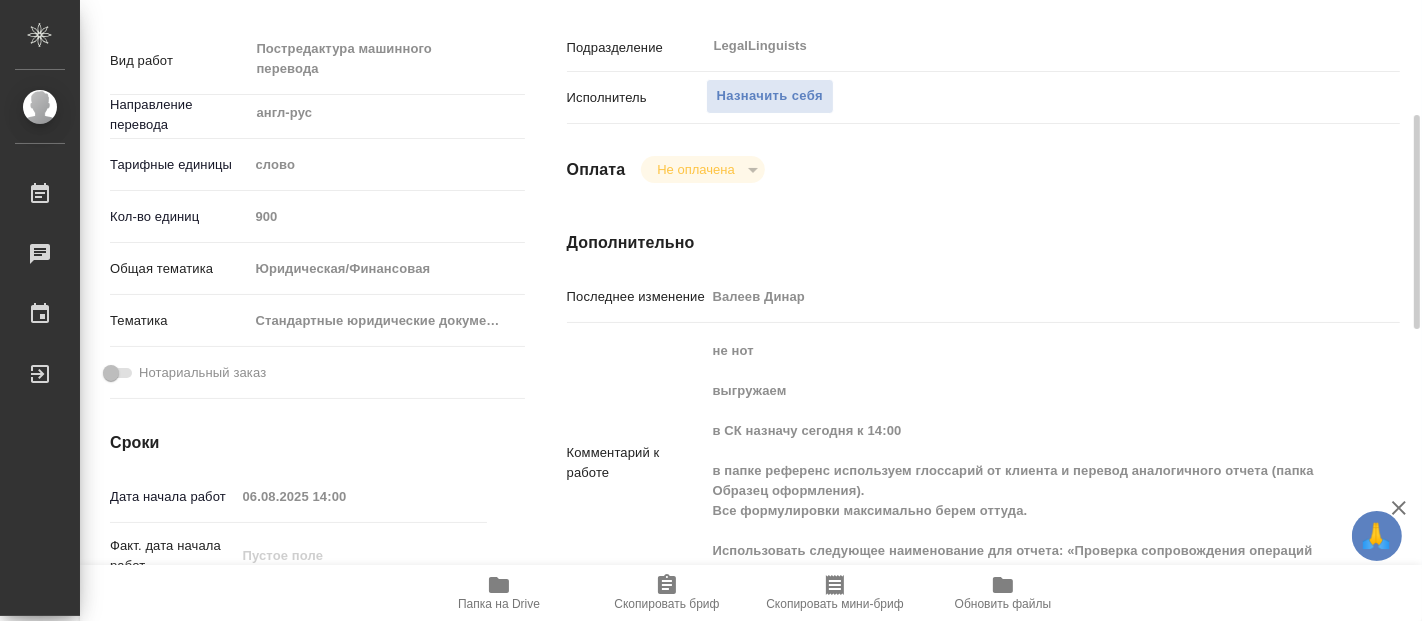 scroll, scrollTop: 444, scrollLeft: 0, axis: vertical 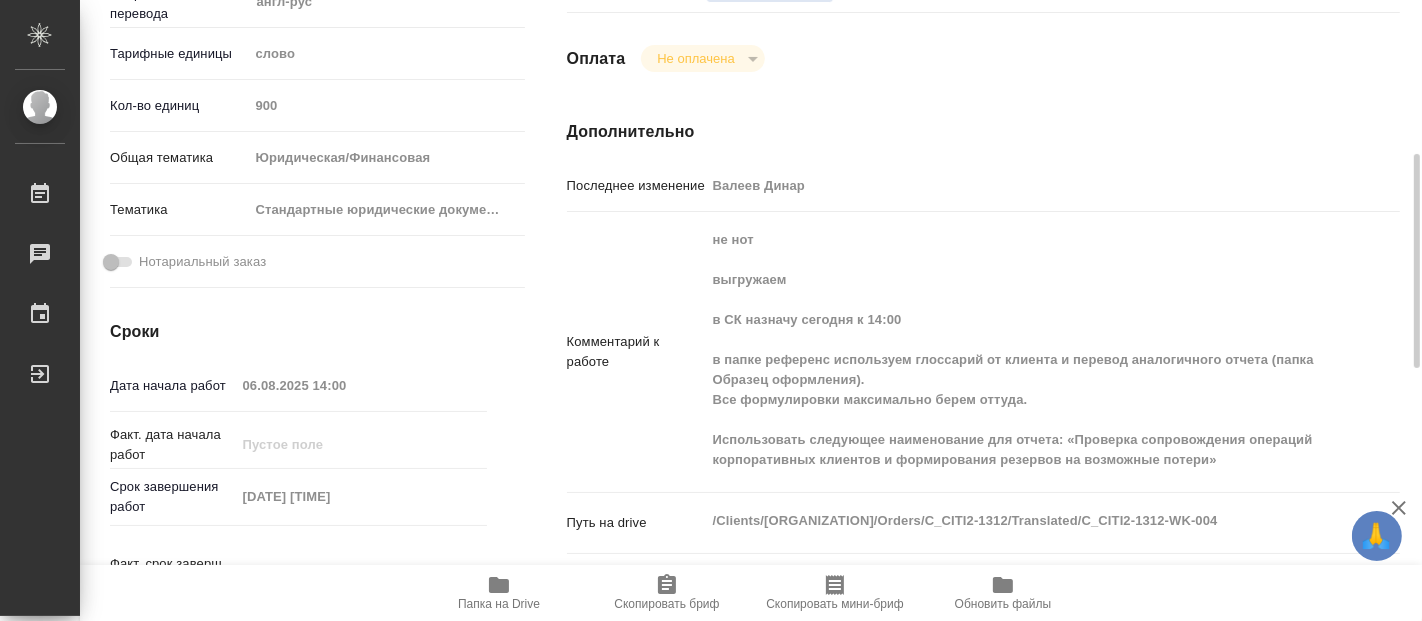 type on "x" 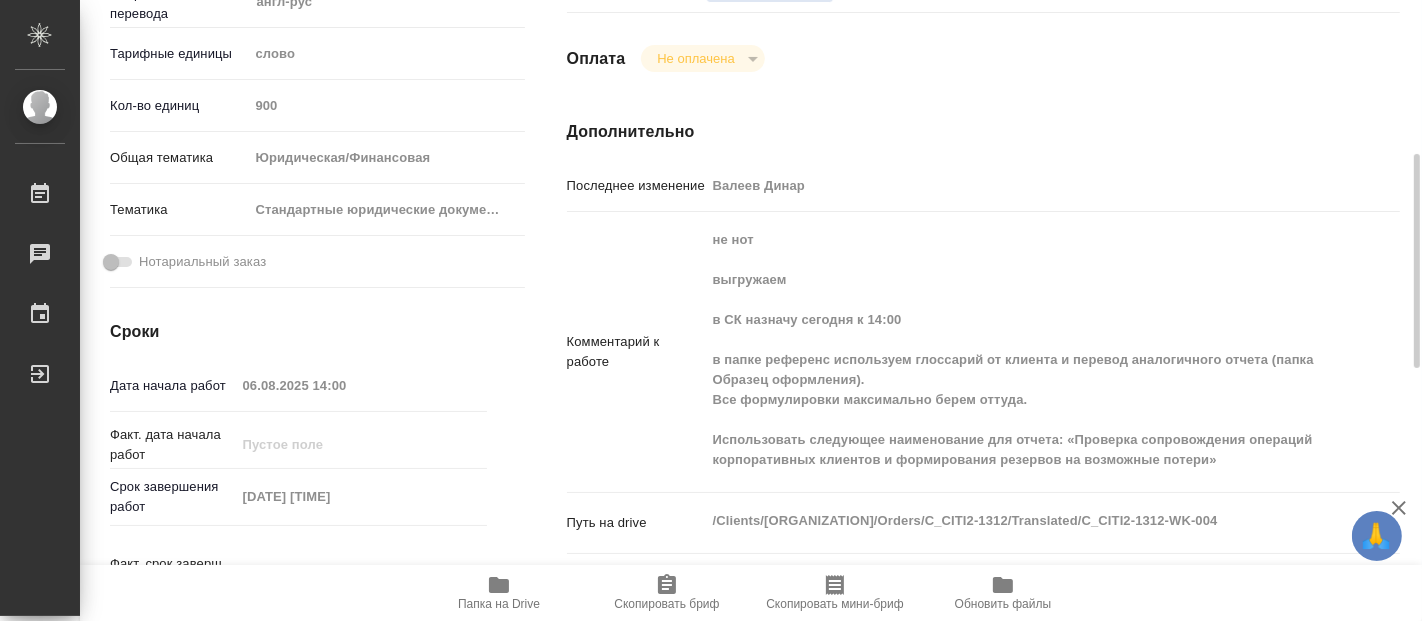 type on "x" 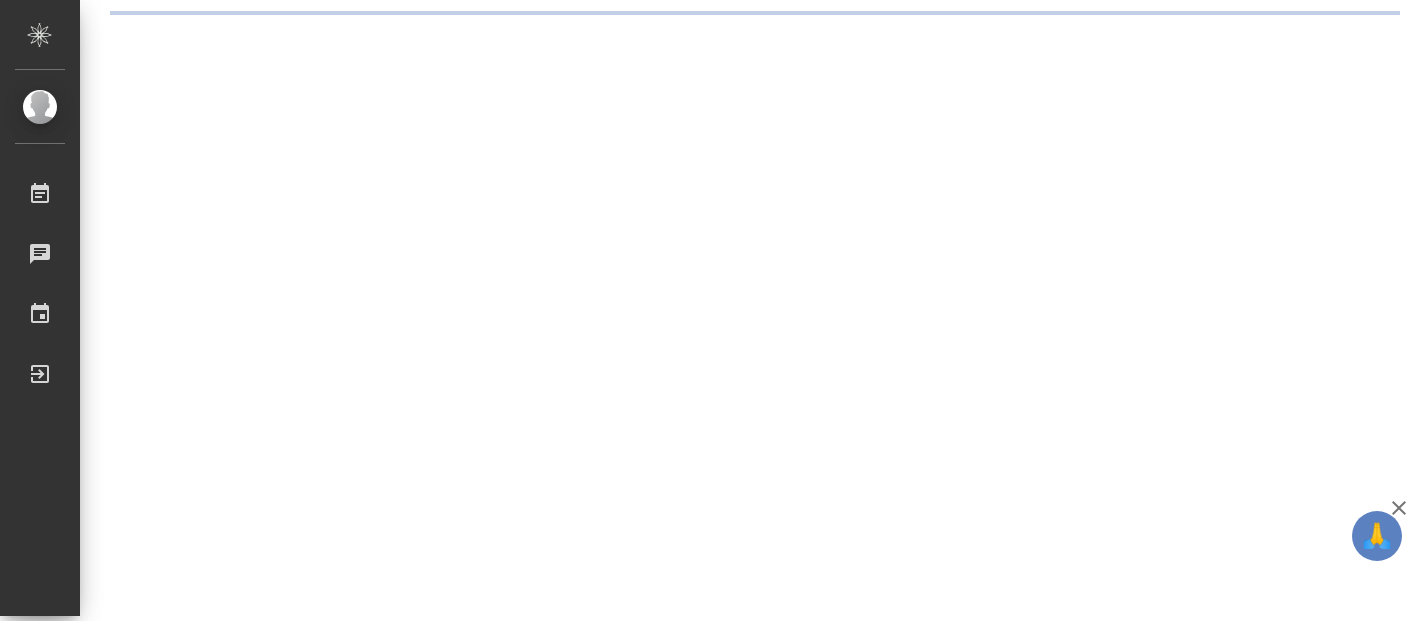 scroll, scrollTop: 0, scrollLeft: 0, axis: both 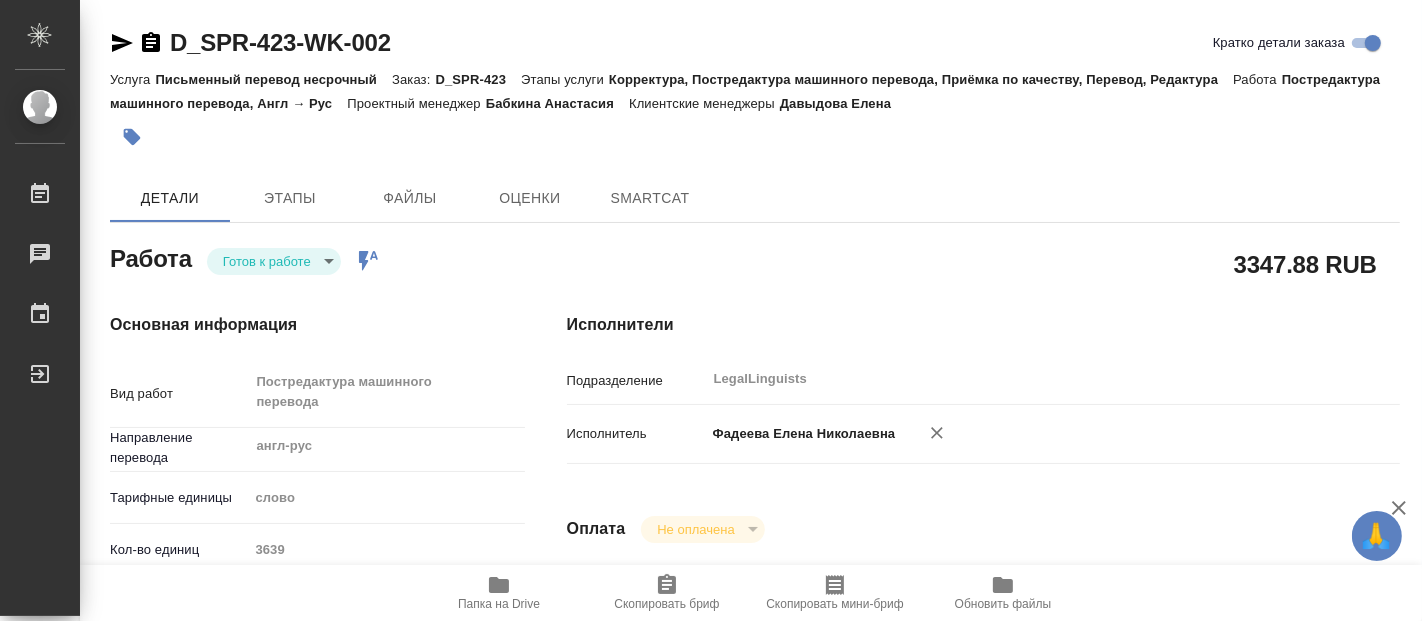 type on "x" 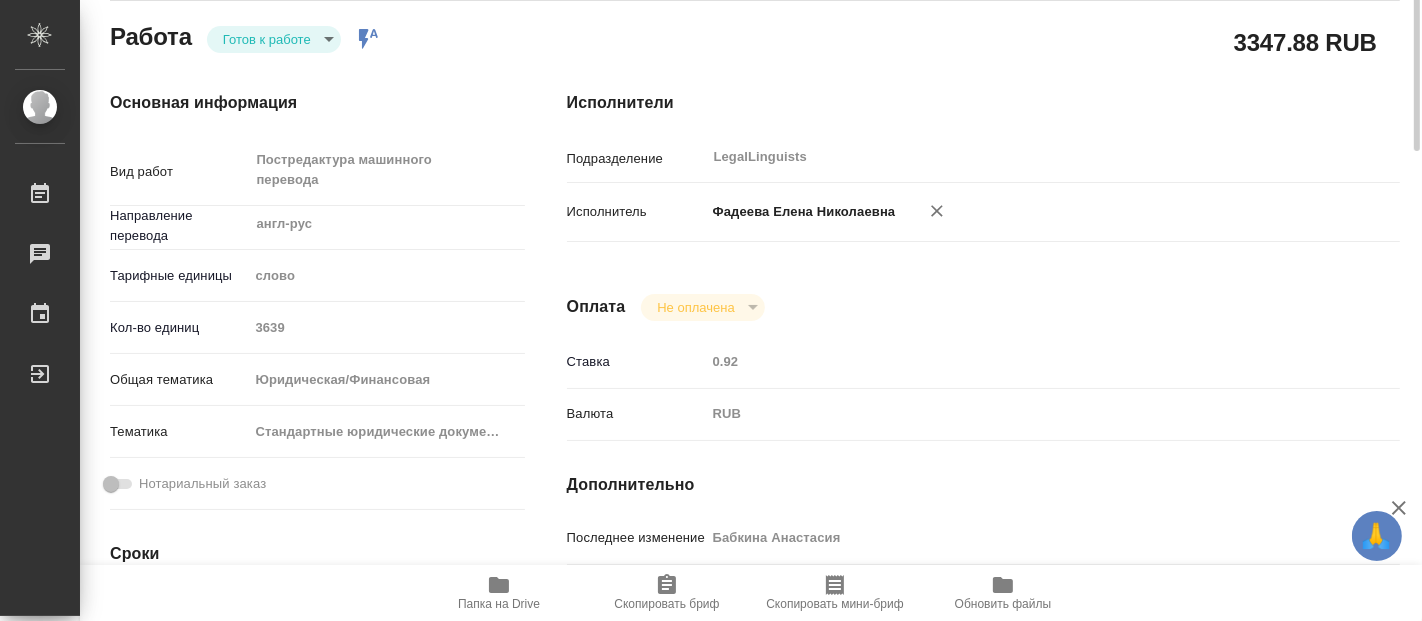 type on "x" 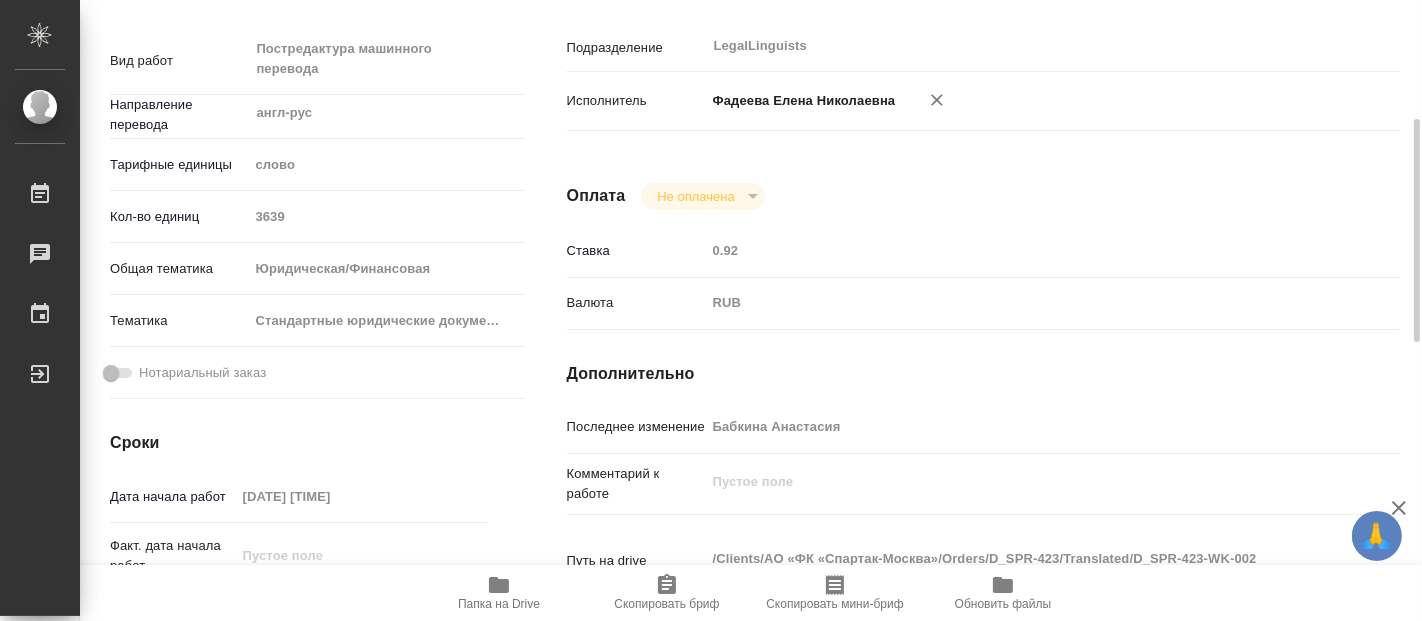 scroll, scrollTop: 555, scrollLeft: 0, axis: vertical 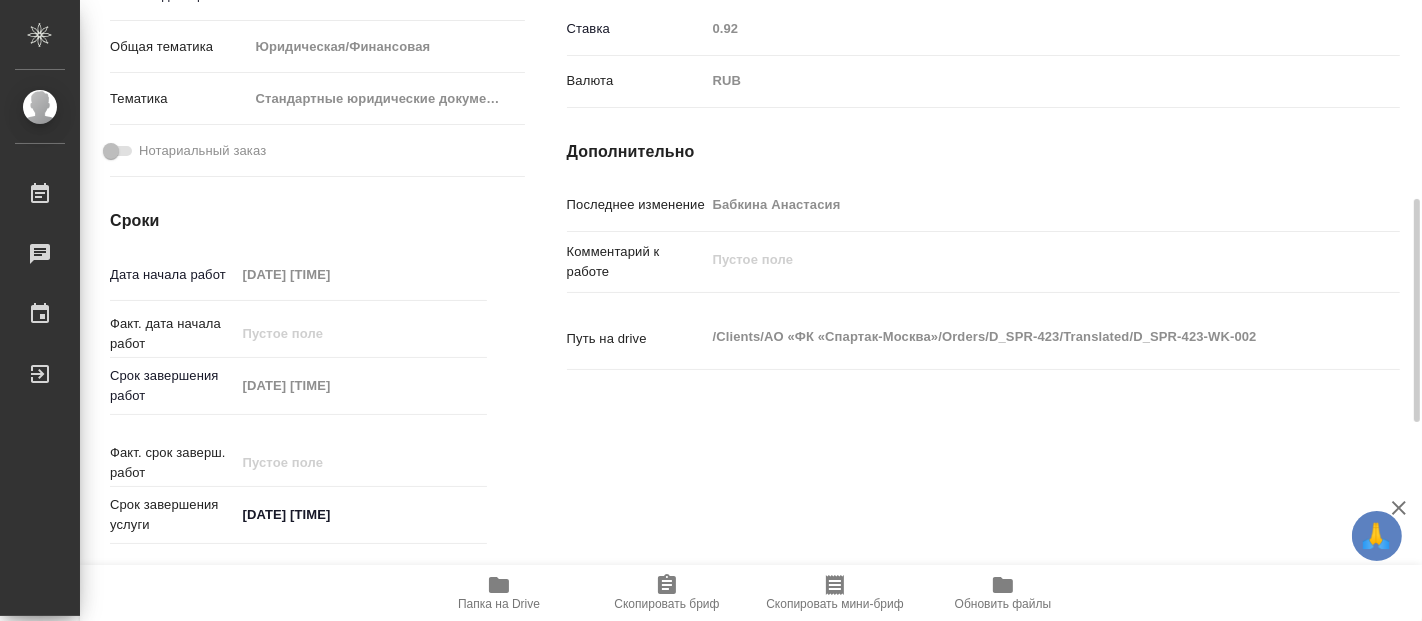 type on "x" 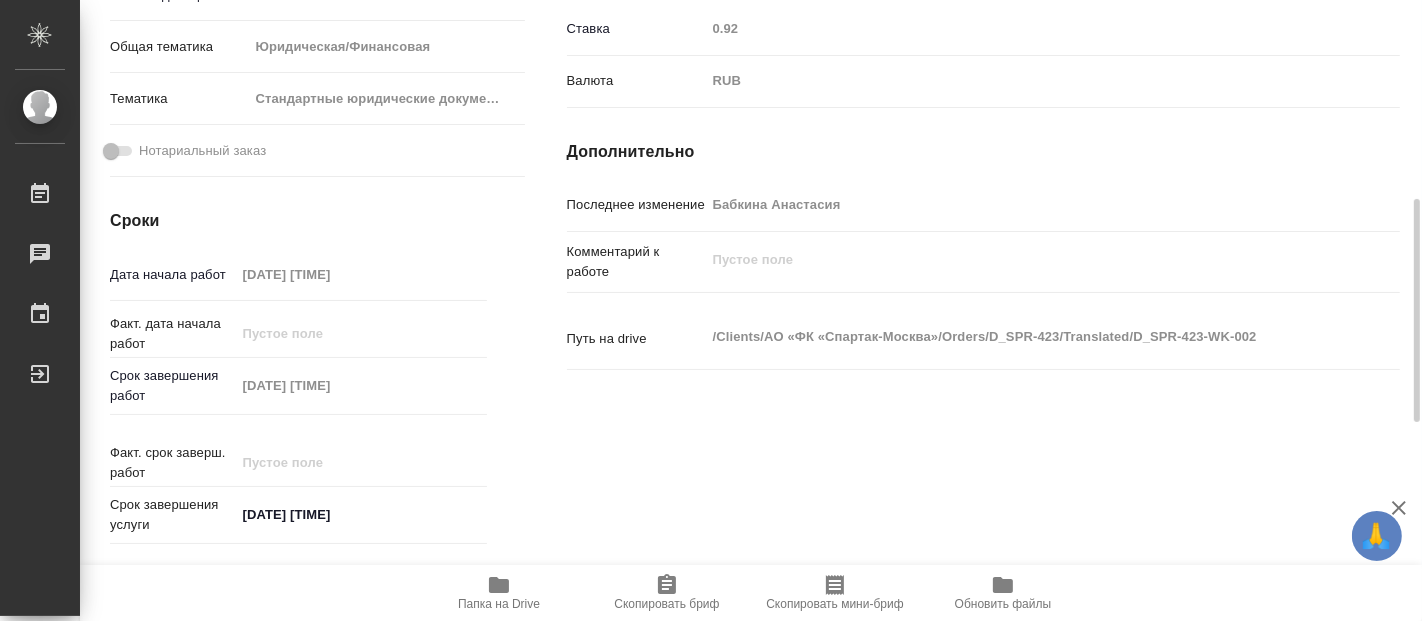 type on "x" 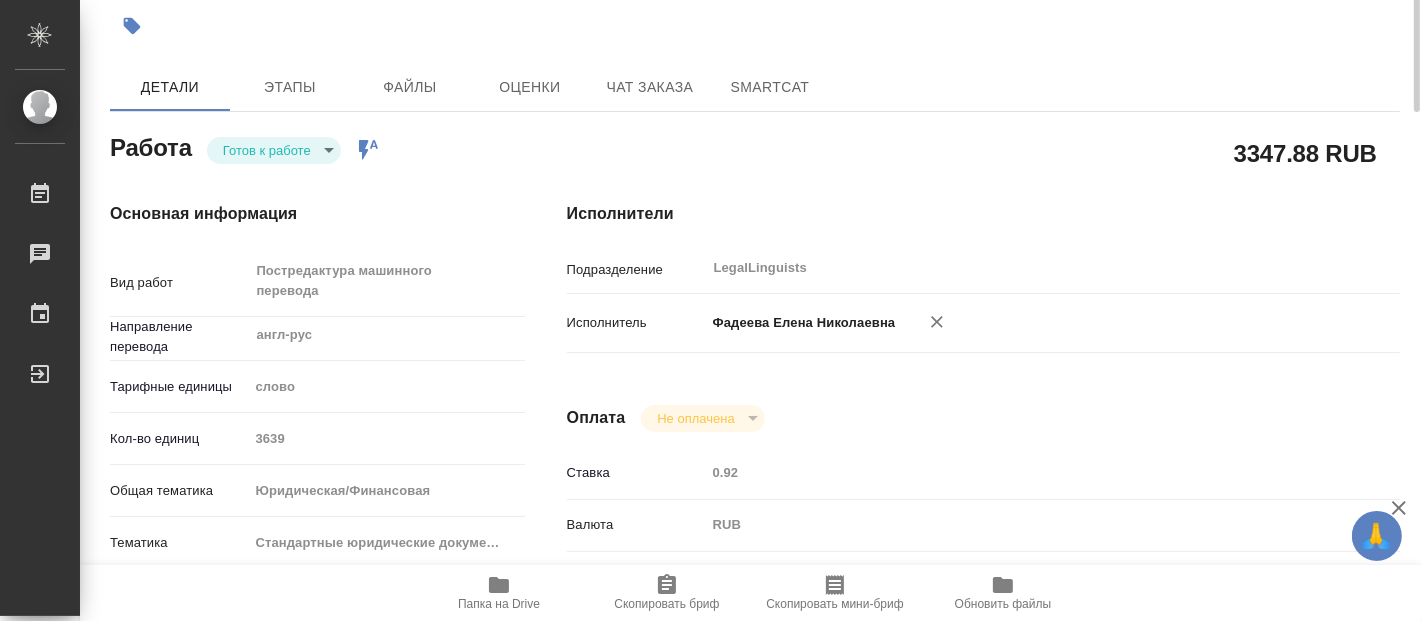 scroll, scrollTop: 0, scrollLeft: 0, axis: both 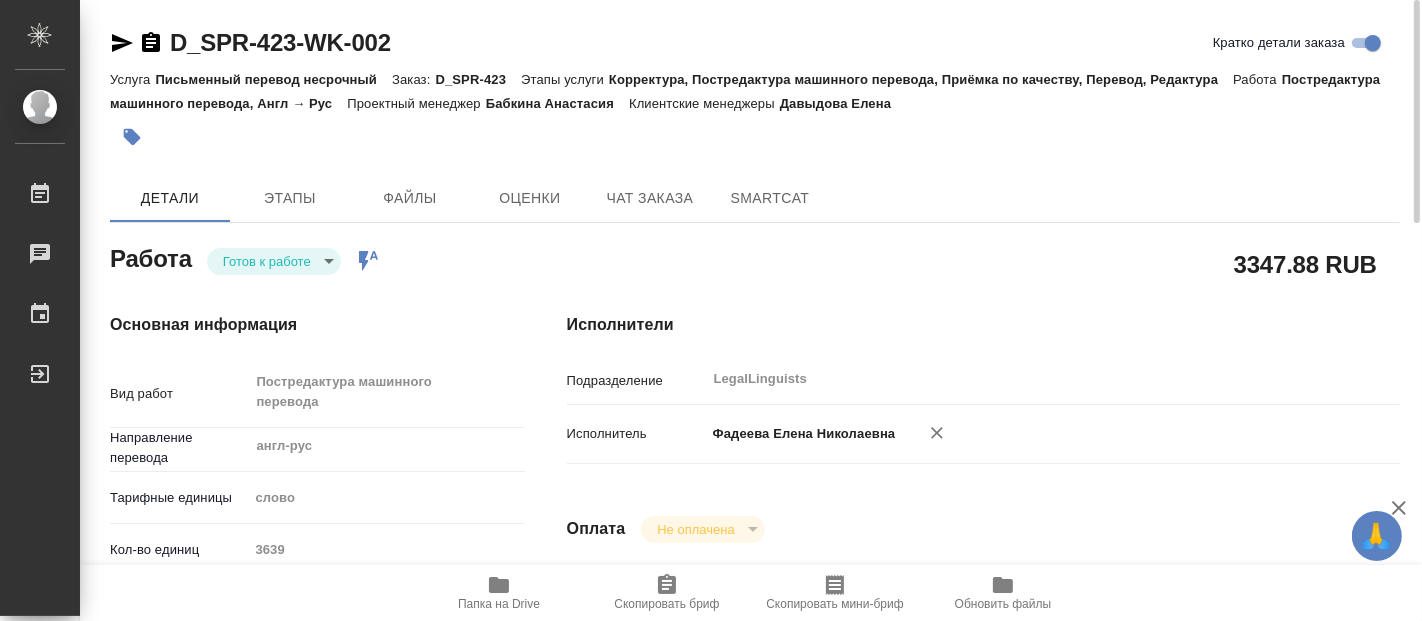click on "🙏 .cls-1
fill:#fff;
AWATERA Fadeeva Elena Работы 0 Чаты График Выйти D_SPR-423-WK-002 Кратко детали заказа Услуга Письменный перевод несрочный Заказ: D_SPR-423 Этапы услуги Корректура, Постредактура машинного перевода, Приёмка по качеству, Перевод, Редактура Работа Постредактура машинного перевода, Англ → Рус Проектный менеджер Бабкина Анастасия Клиентские менеджеры Давыдова Елена Детали Этапы Файлы Оценки Чат заказа SmartCat Работа Готов к работе readyForWork Работа включена в последовательность 3347.88 RUB Основная информация Вид работ Постредактура машинного перевода x ​" at bounding box center (711, 310) 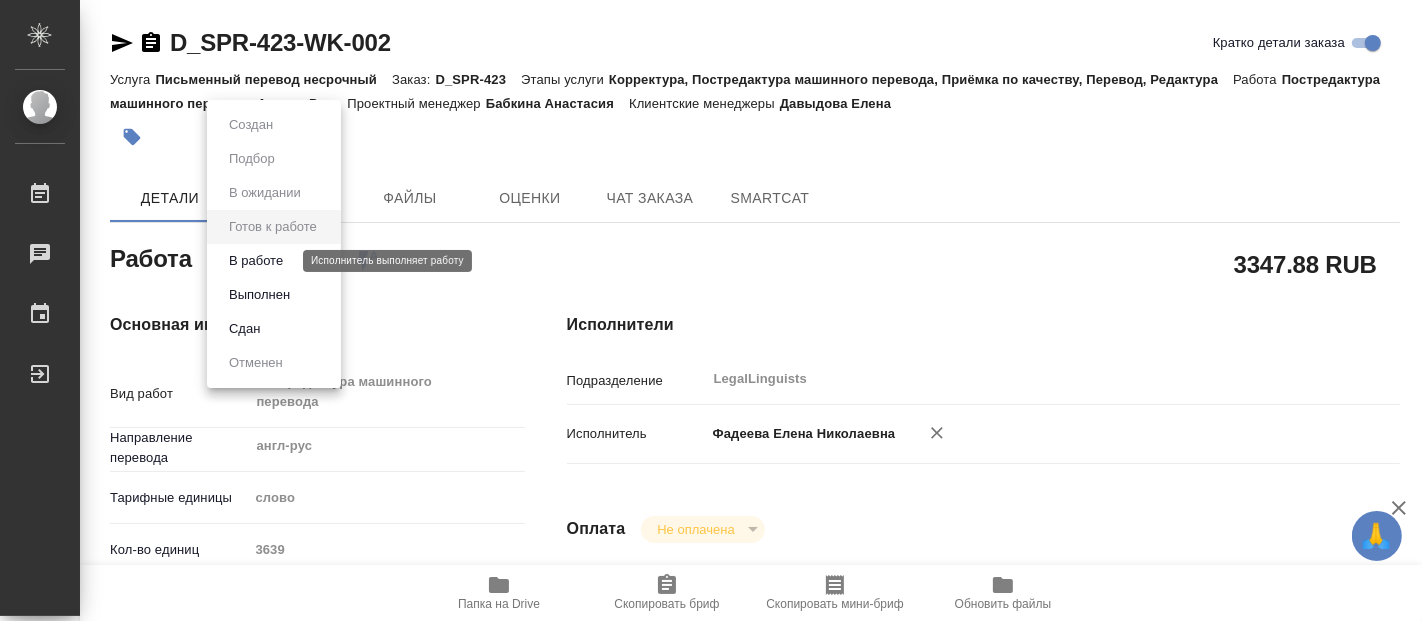 click on "В работе" at bounding box center [256, 261] 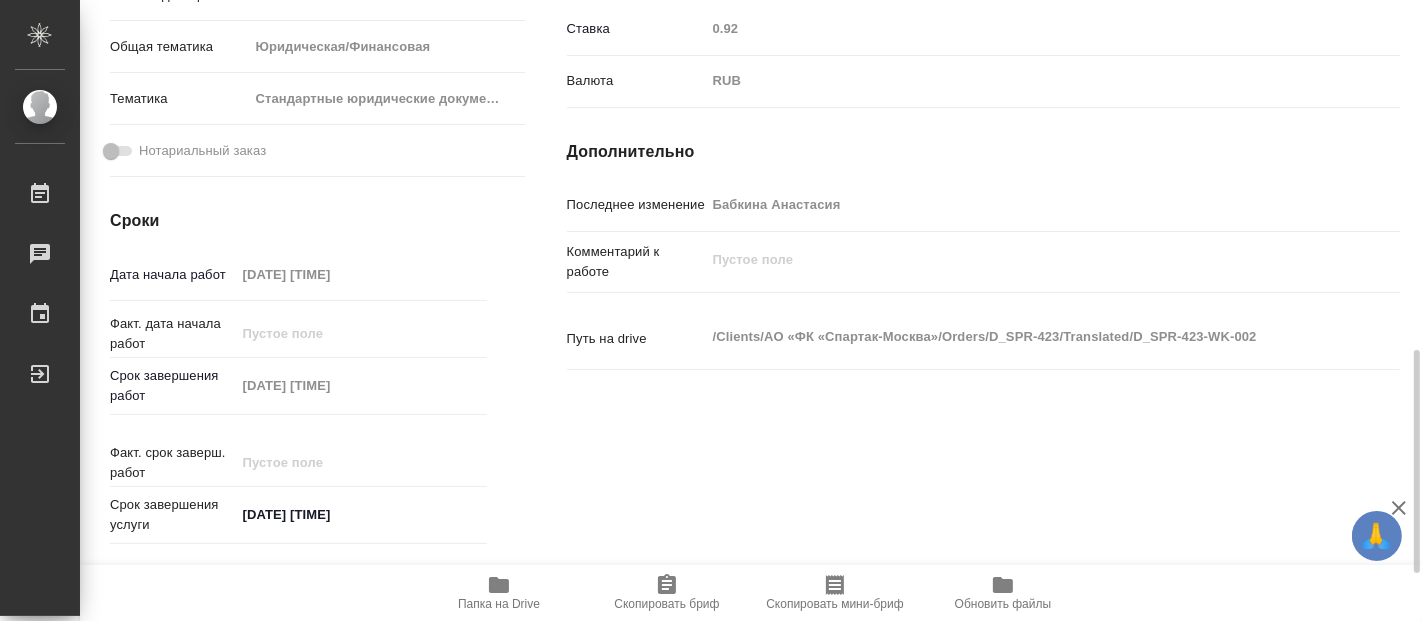scroll, scrollTop: 666, scrollLeft: 0, axis: vertical 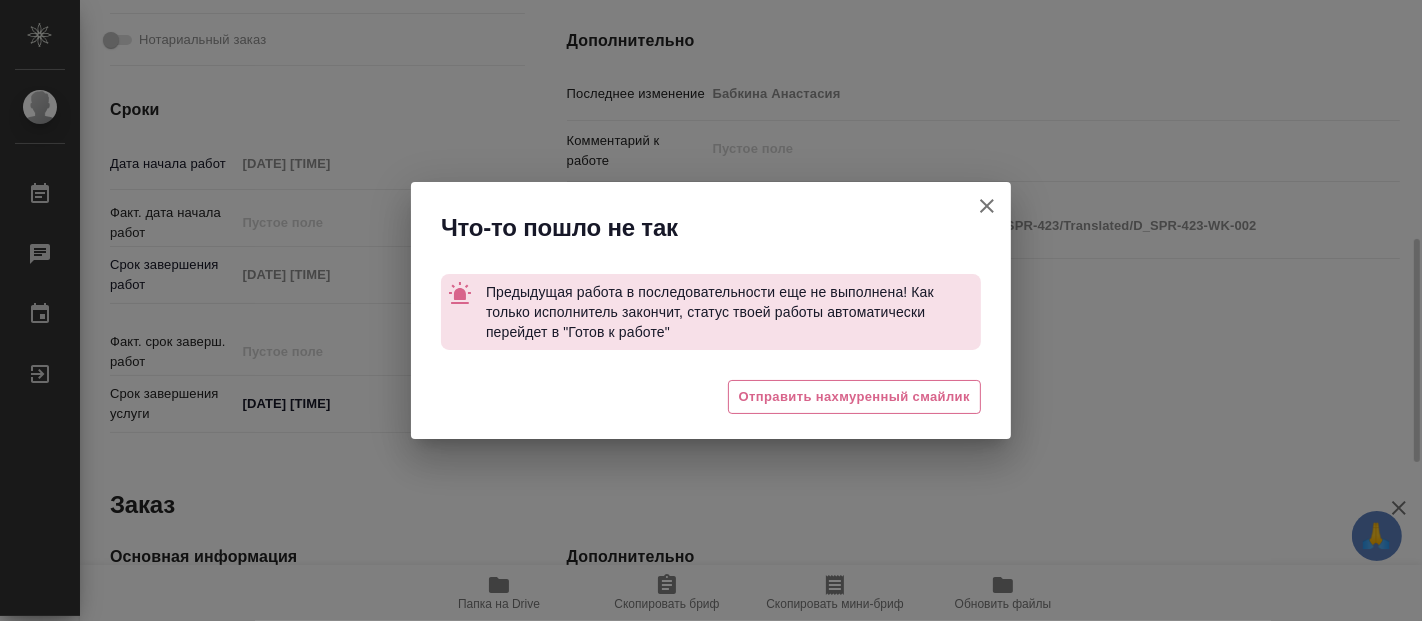 type on "x" 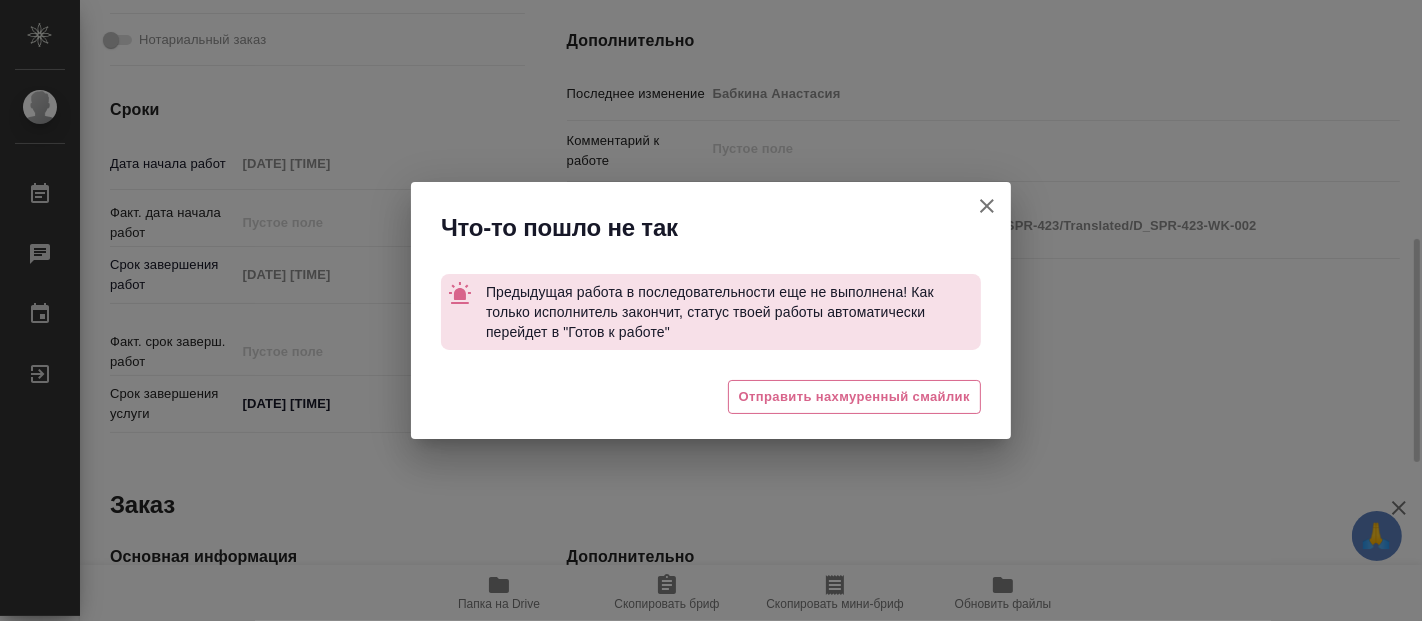 type on "x" 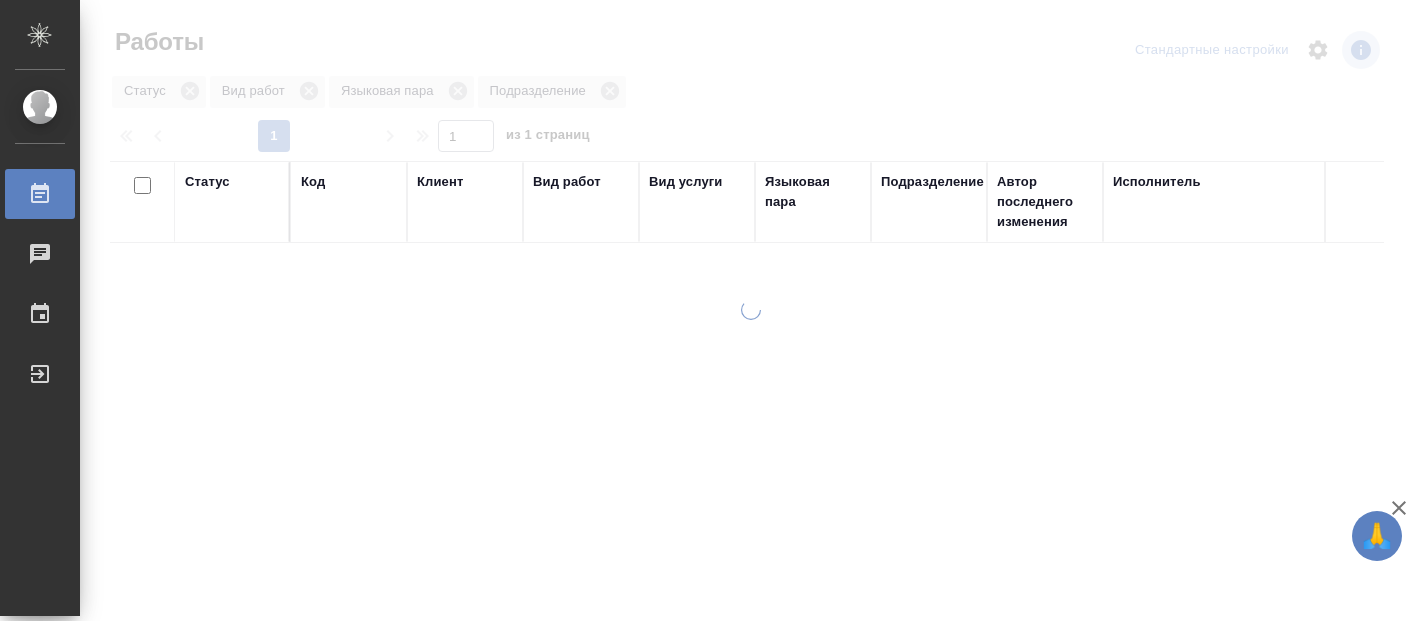 scroll, scrollTop: 0, scrollLeft: 0, axis: both 